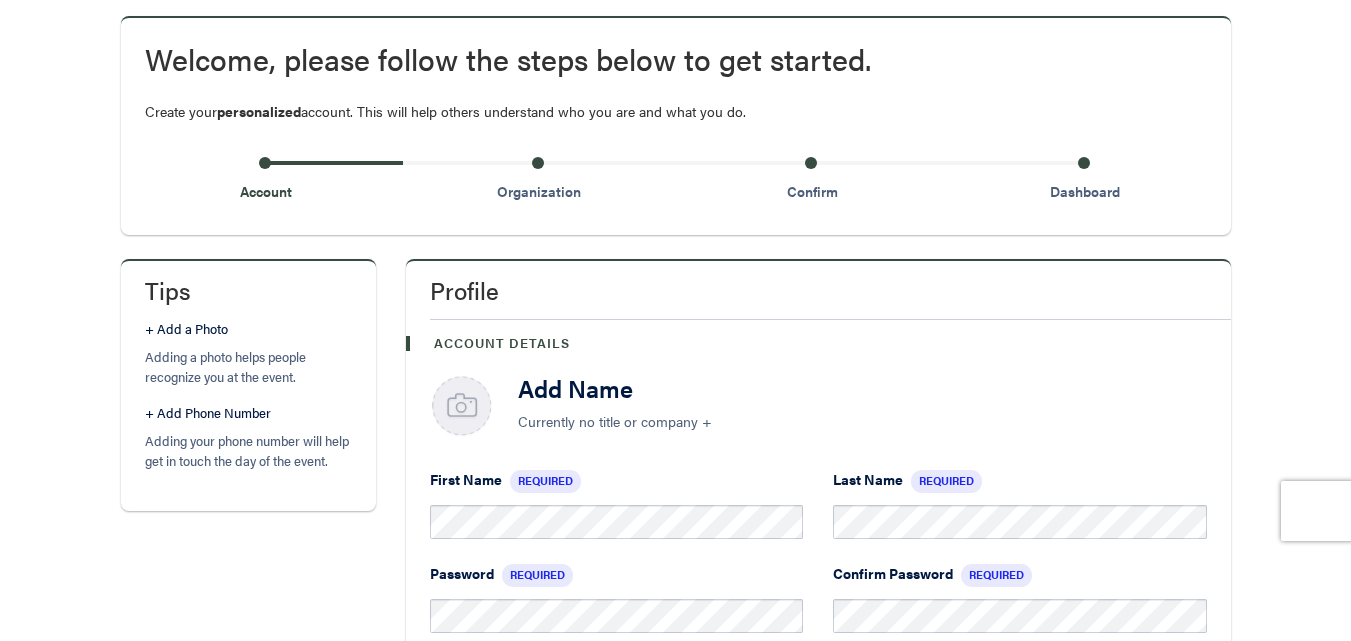 scroll, scrollTop: 234, scrollLeft: 0, axis: vertical 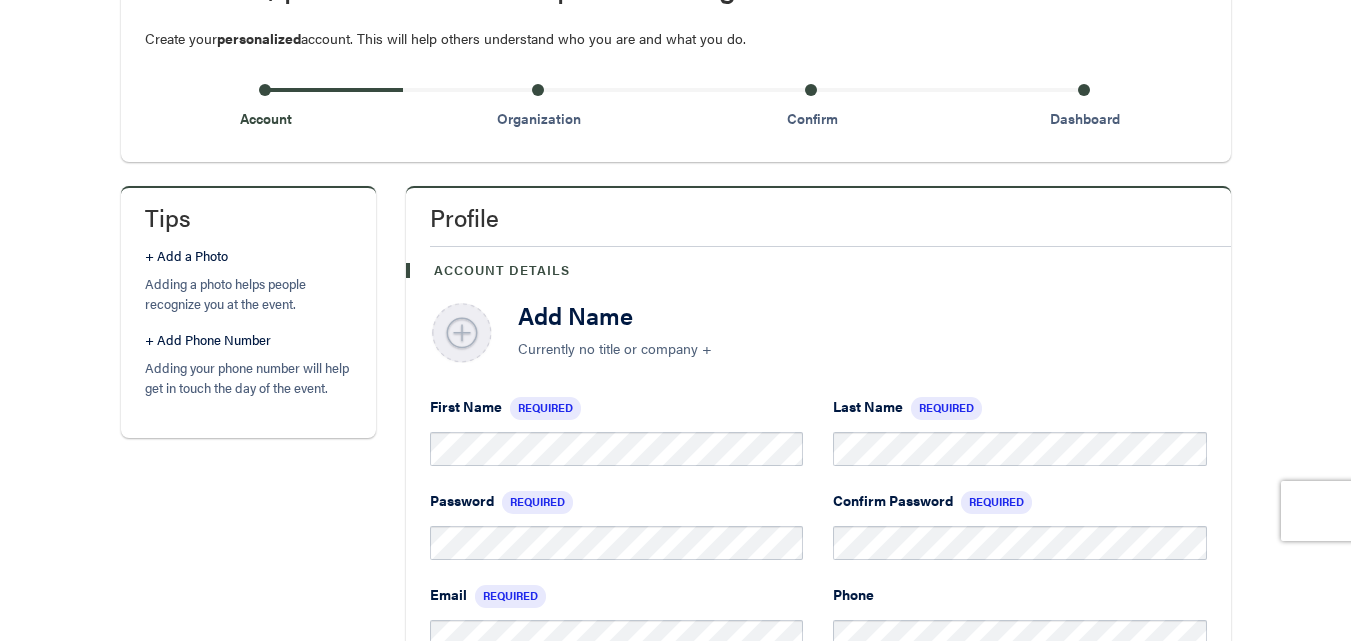 click at bounding box center [462, 334] 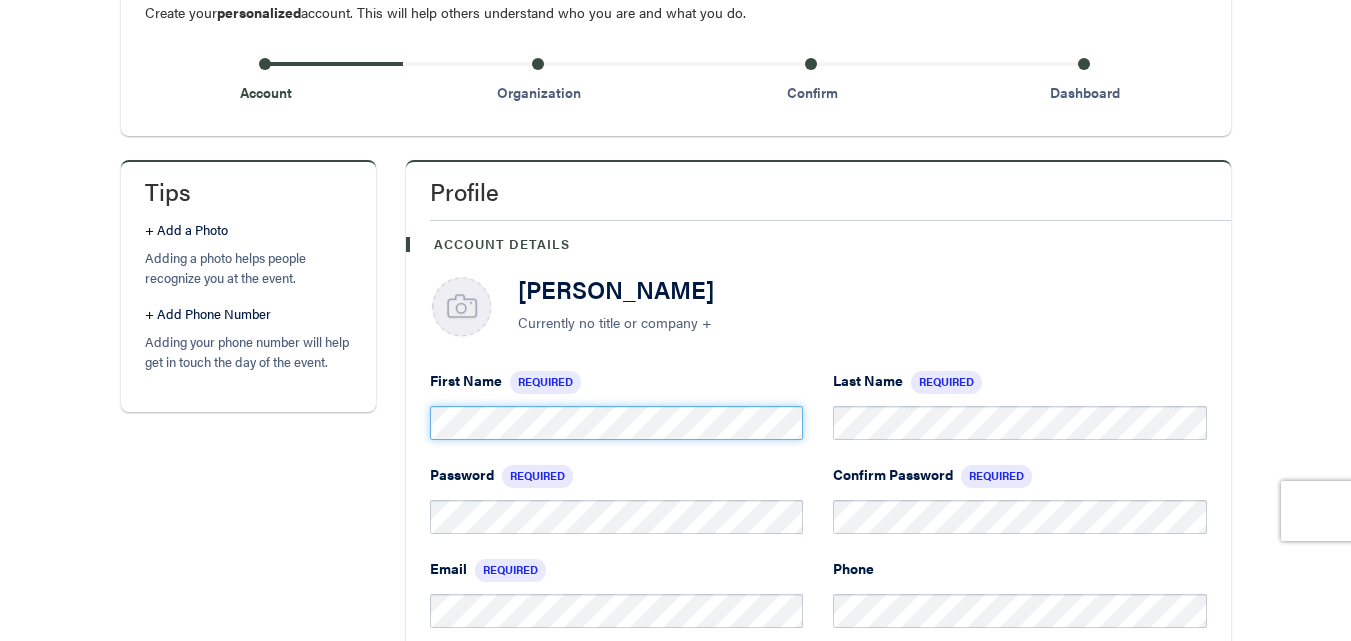 scroll, scrollTop: 342, scrollLeft: 0, axis: vertical 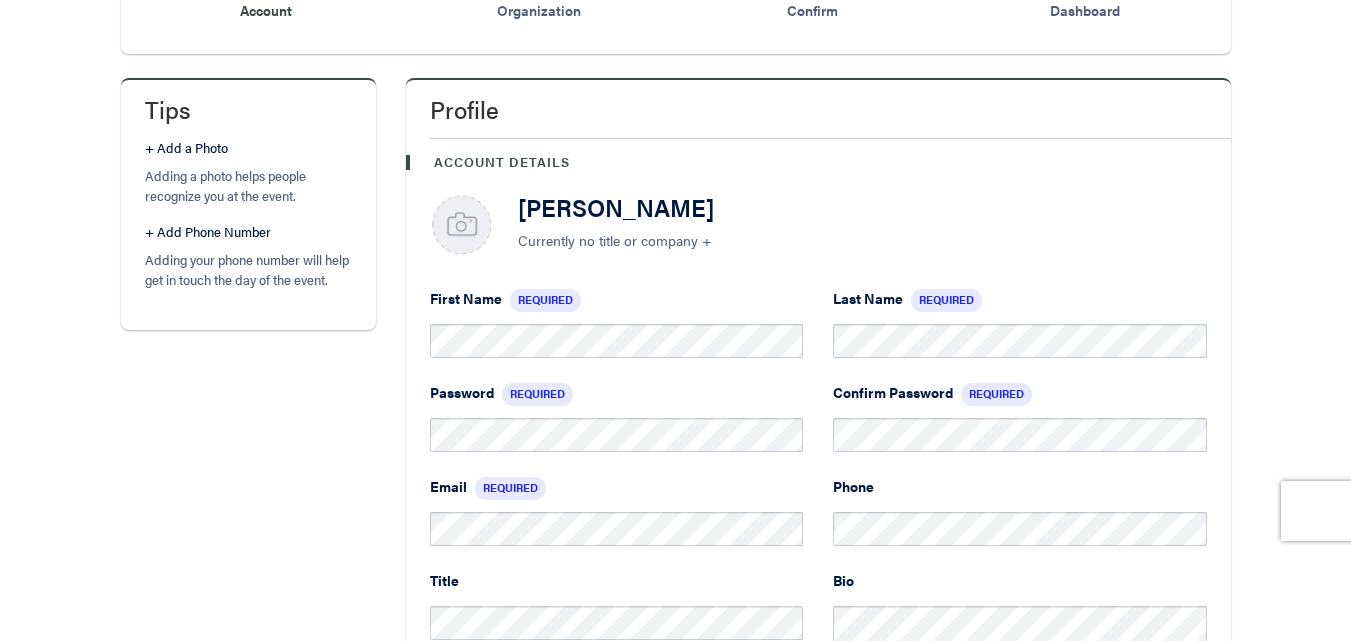 click on "Title" at bounding box center (617, 605) 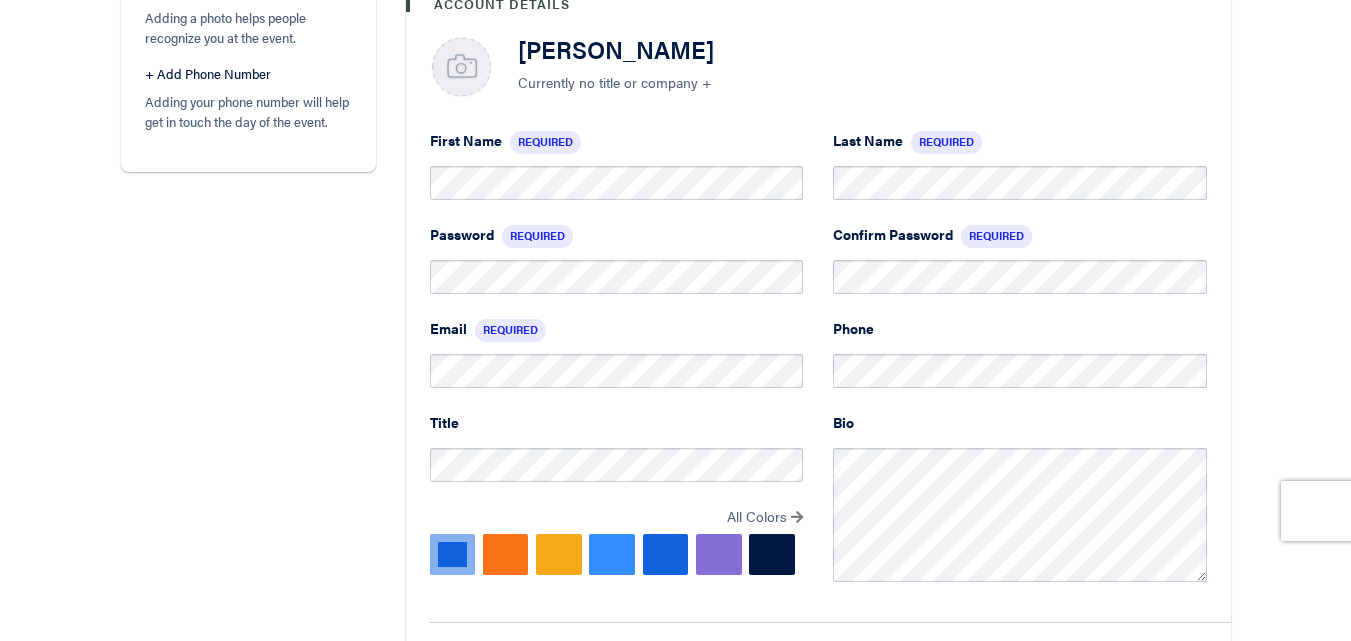 scroll, scrollTop: 501, scrollLeft: 0, axis: vertical 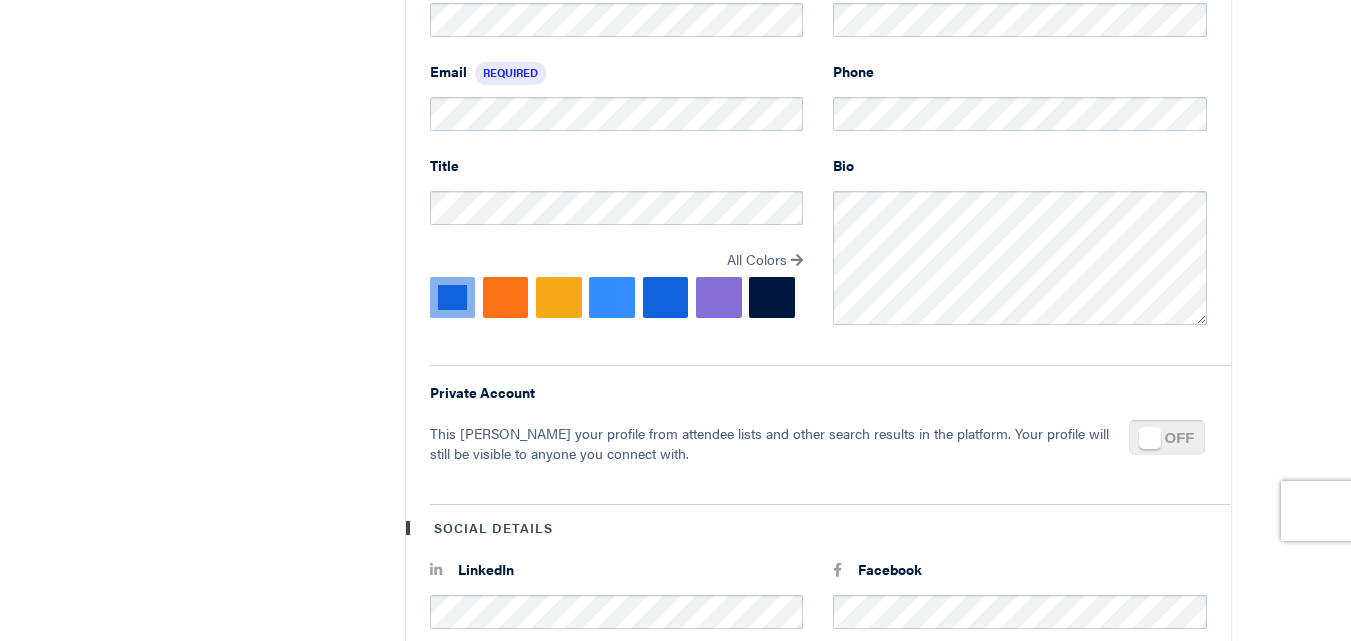click on "Private Account
This will hide your profile from attendee lists and other search results in the platform. Your profile will still be visible to anyone you connect with." at bounding box center (818, 435) 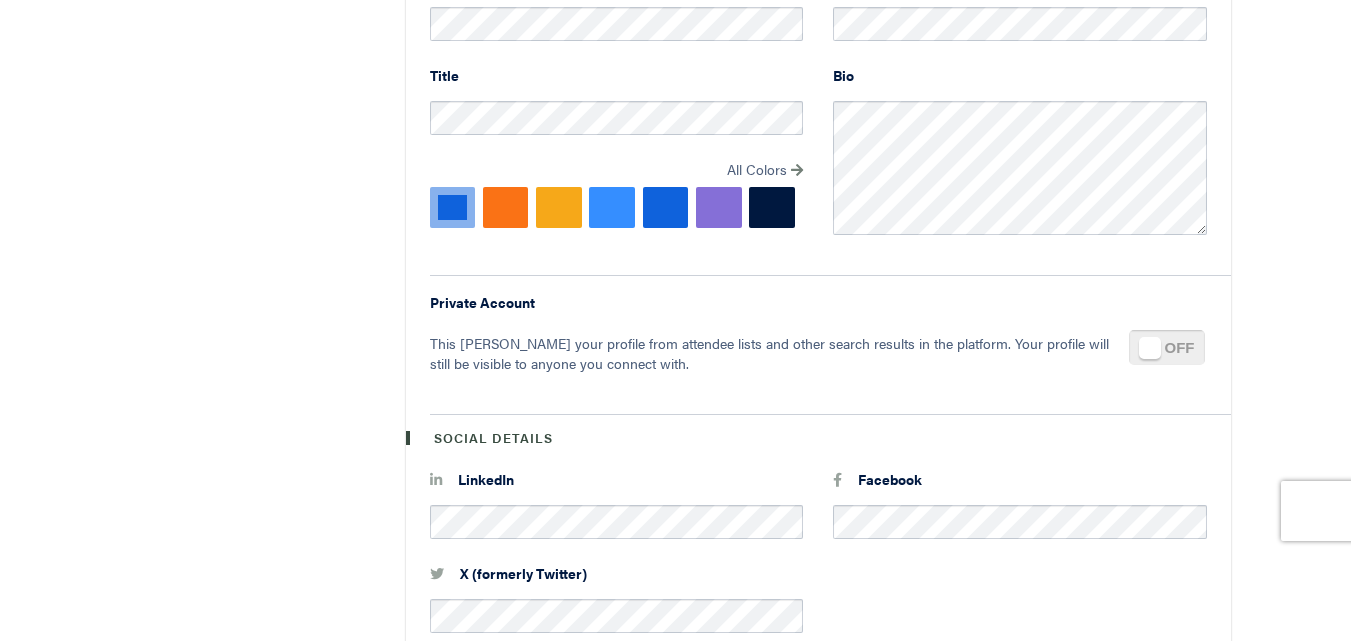 scroll, scrollTop: 852, scrollLeft: 0, axis: vertical 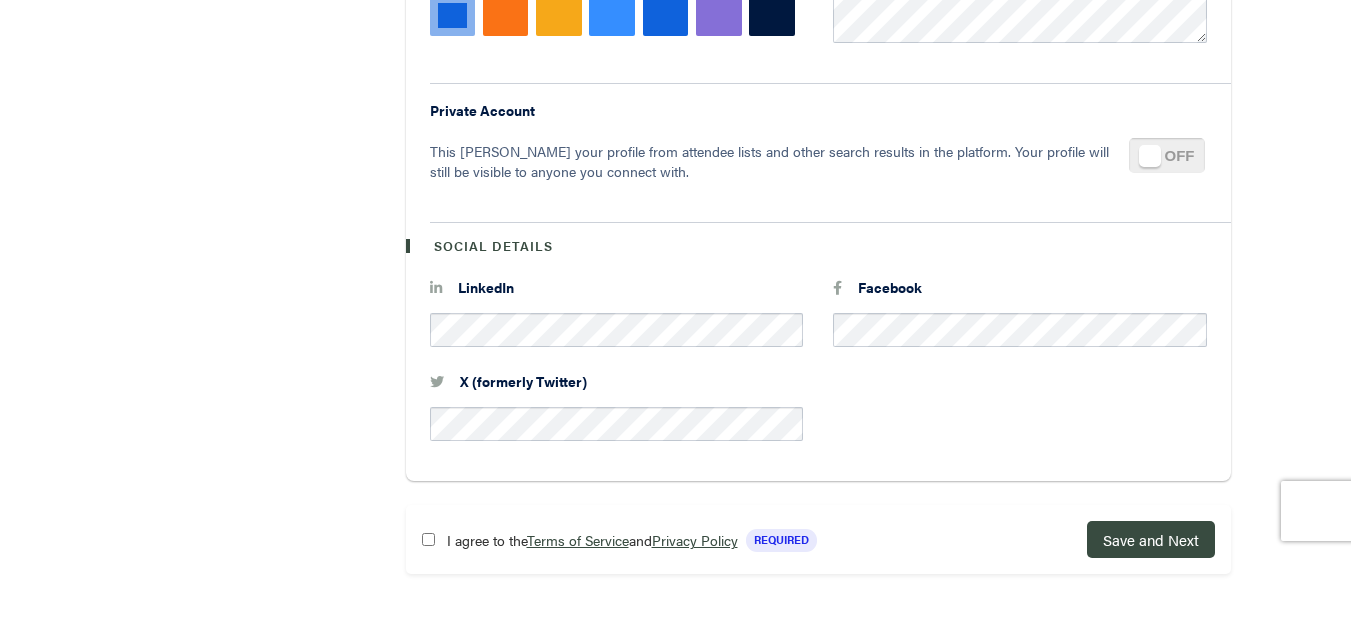 click on "X (formerly Twitter)" at bounding box center [818, 418] 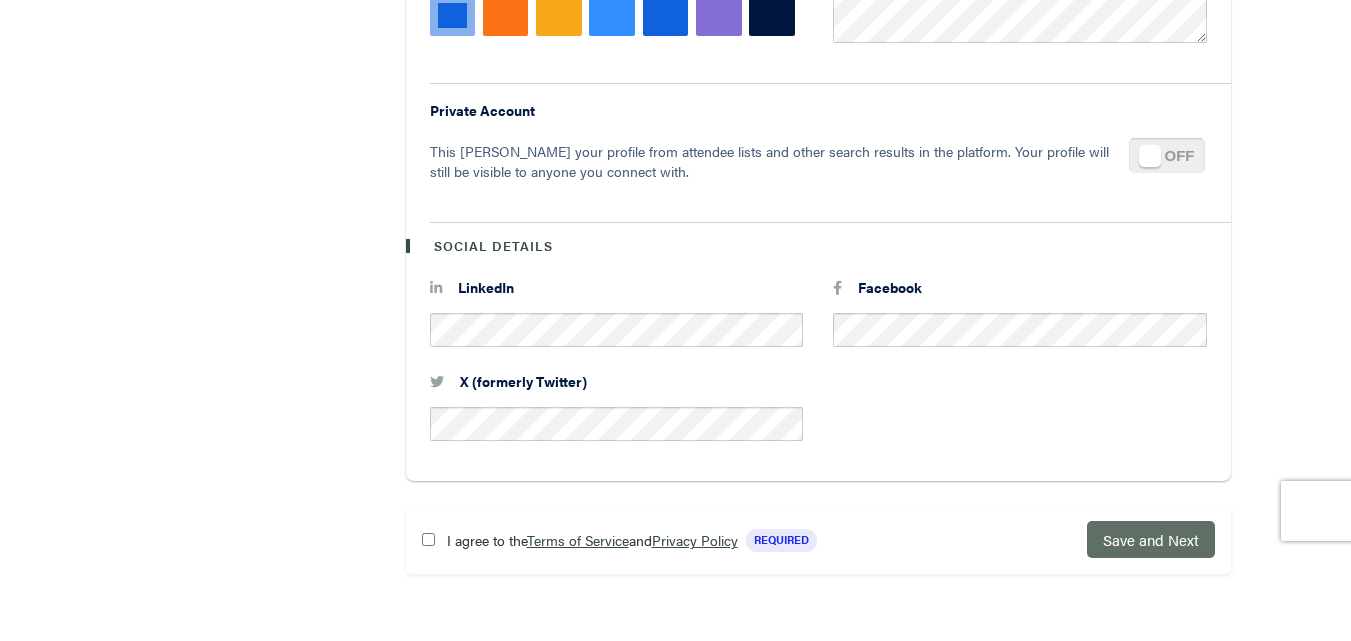 click on "Save and Next" at bounding box center [1151, 539] 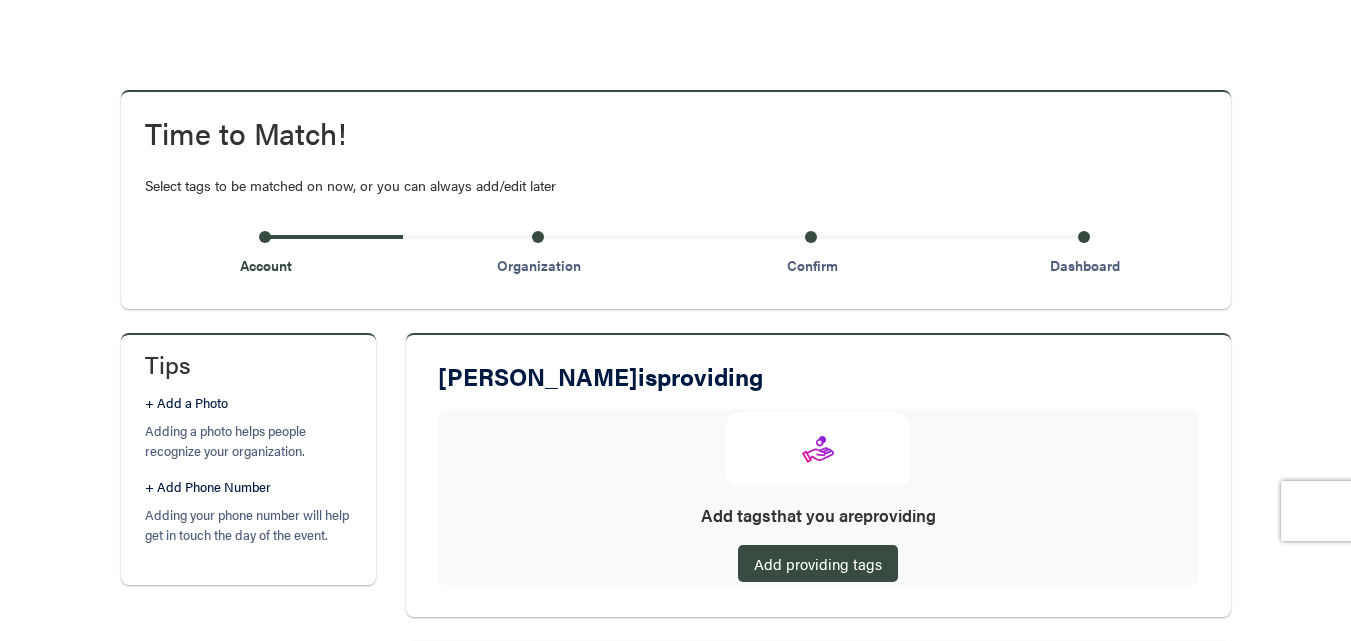 scroll, scrollTop: 121, scrollLeft: 0, axis: vertical 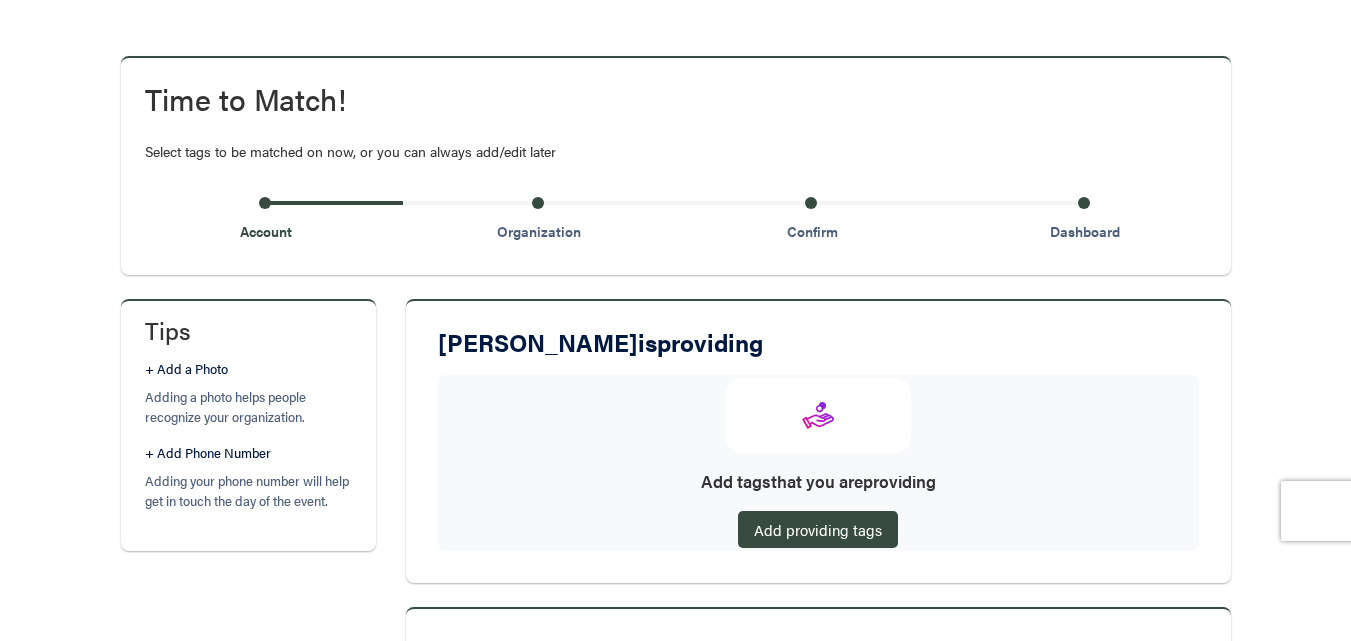 click on "Time to Match!
Select tags to be matched on now, or you can always add/edit later
Account
Organization
Confirm
Dashboard" at bounding box center [676, 166] 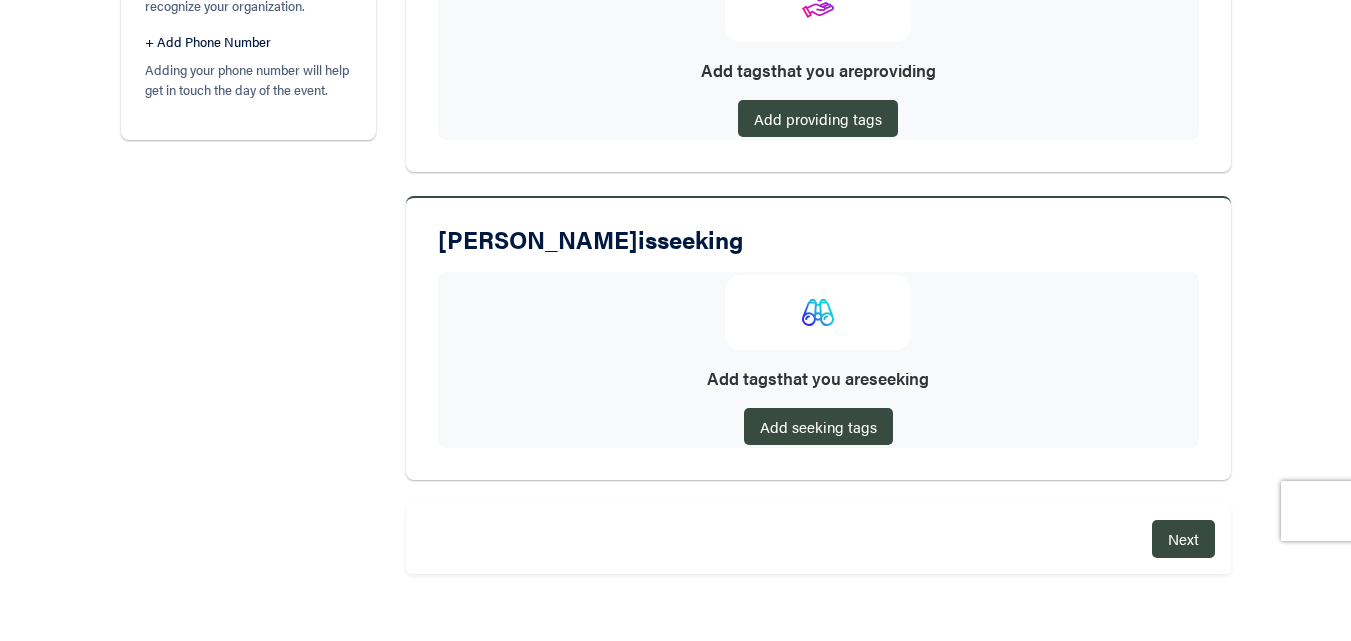scroll, scrollTop: 531, scrollLeft: 0, axis: vertical 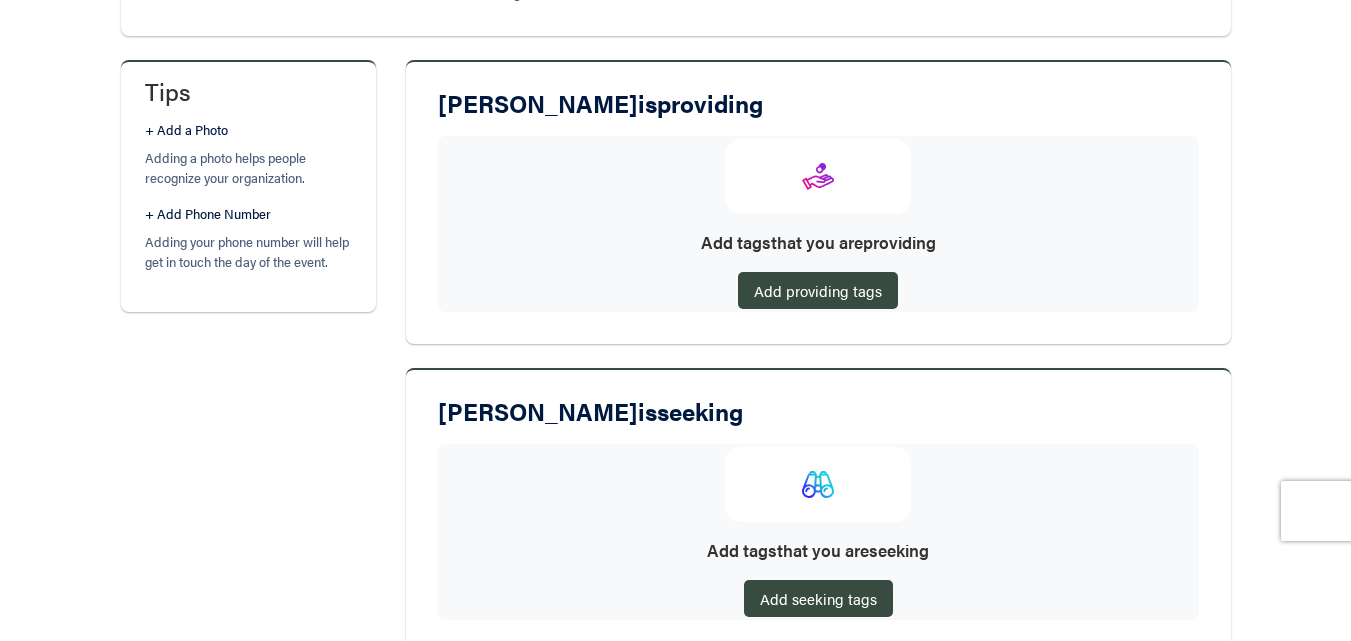 click on "Tips
+ Add a Photo
Adding a photo helps people recognize your organization.
+ Add Phone Number
Adding your phone number will help get in touch the day of the event.
Shane  is  providing Add    tags  that you are  providing Add    providing   tags Shane  is  seeking Add    tags  that you are  seeking Add    seeking   tags Next × Add Tags" at bounding box center [676, 403] 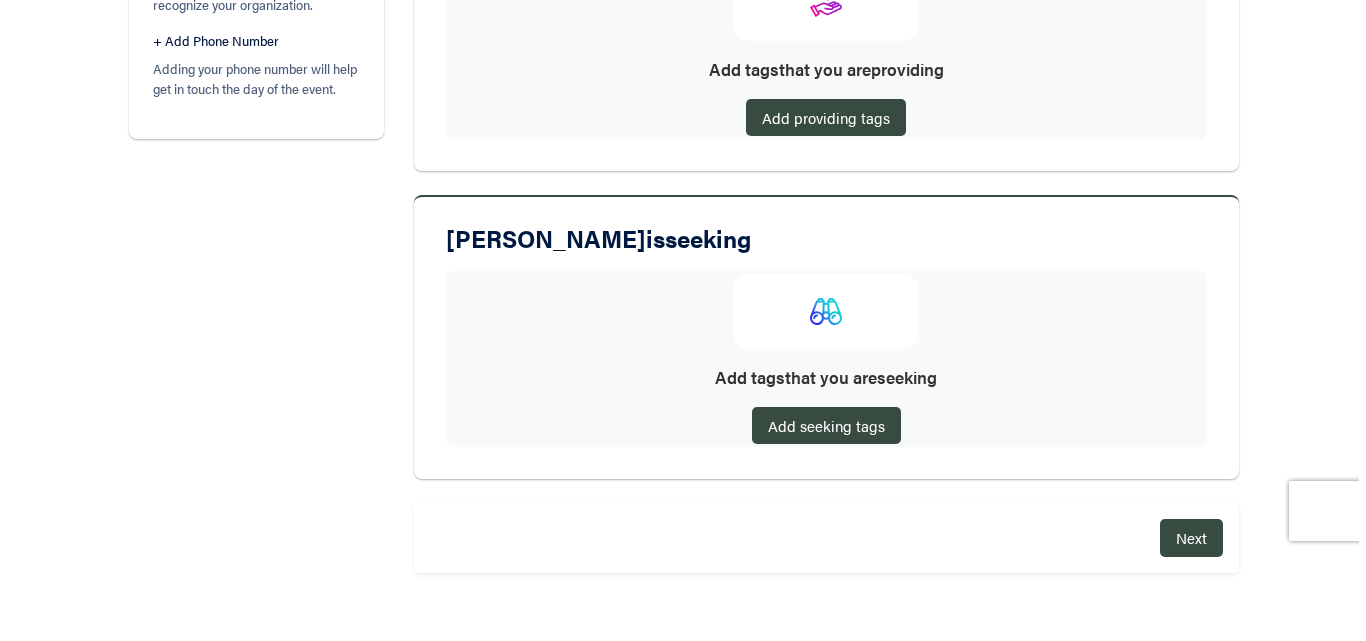 scroll, scrollTop: 532, scrollLeft: 0, axis: vertical 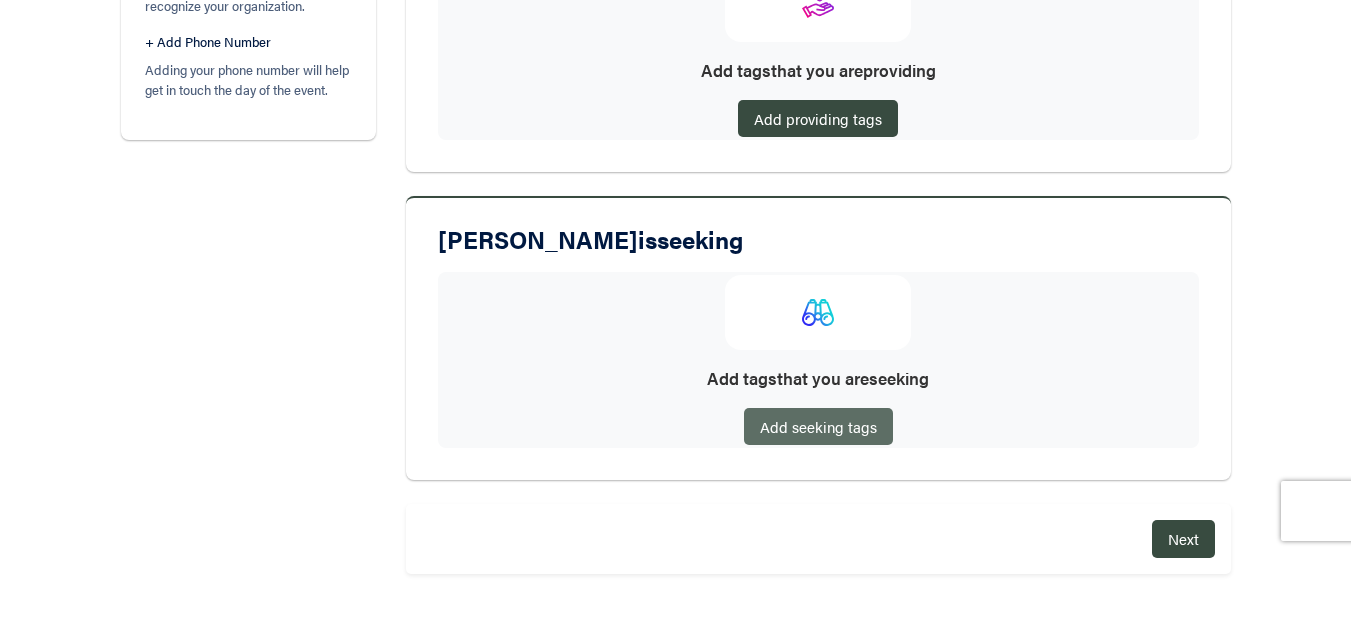 click on "Add    seeking   tags" at bounding box center [818, 426] 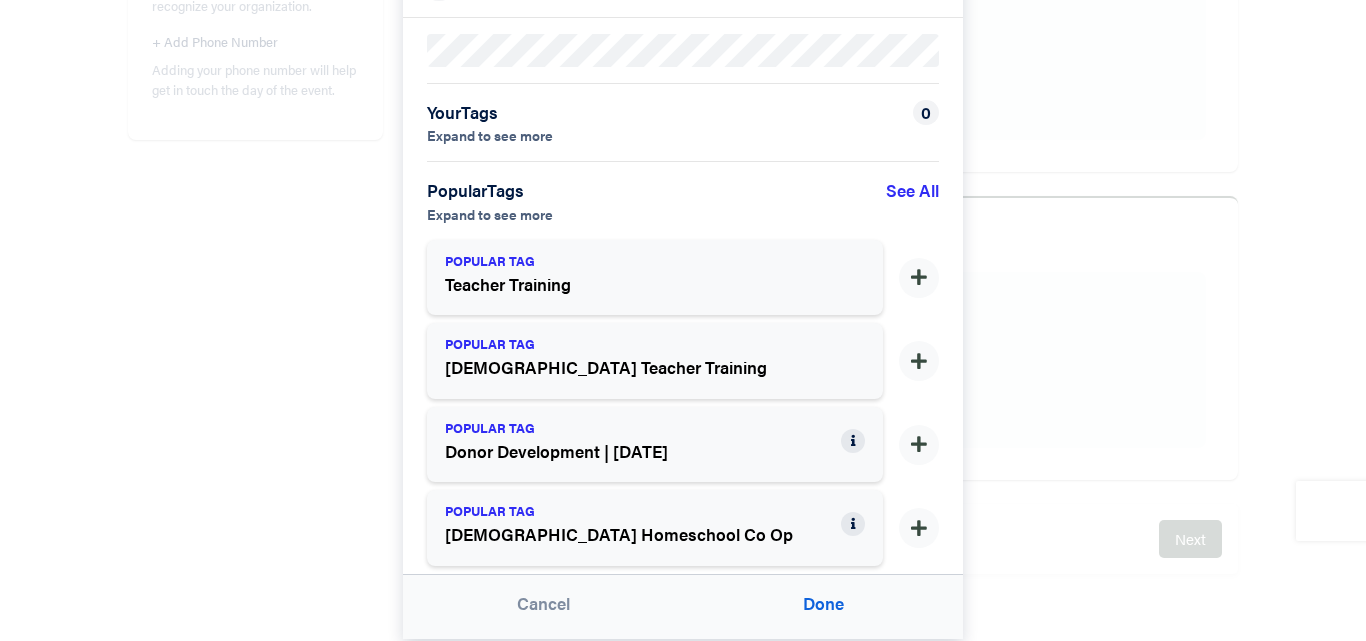 scroll, scrollTop: 105, scrollLeft: 0, axis: vertical 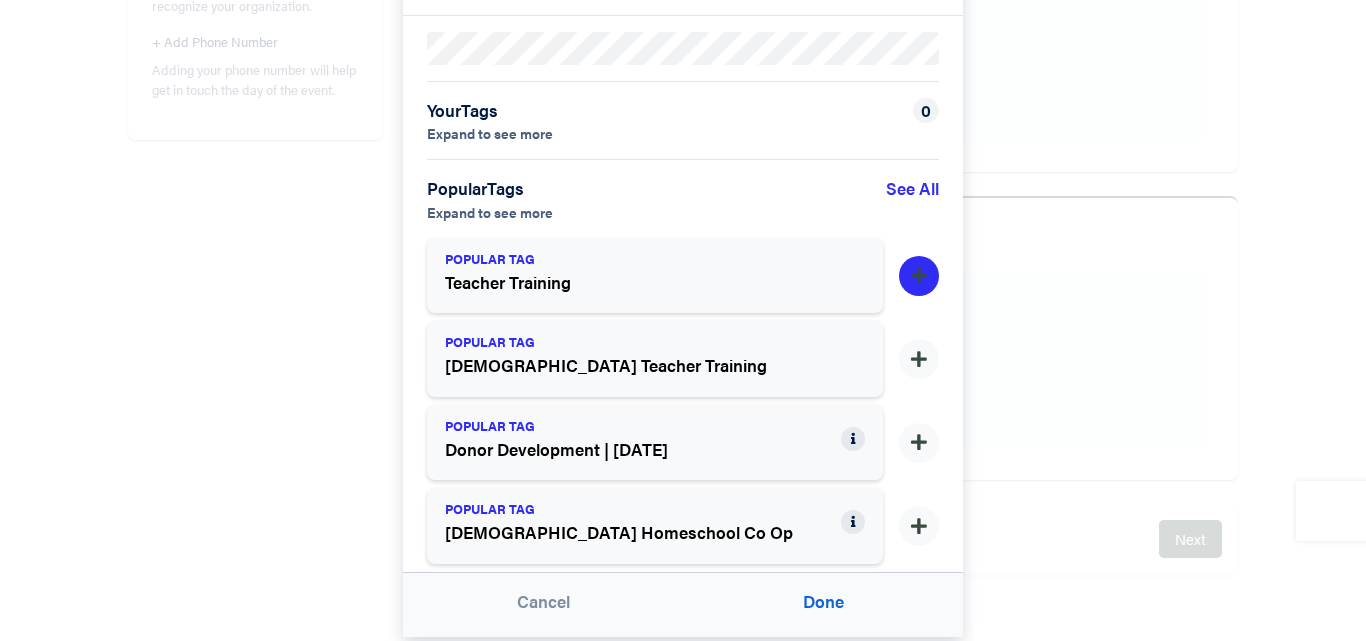 click at bounding box center (919, 276) 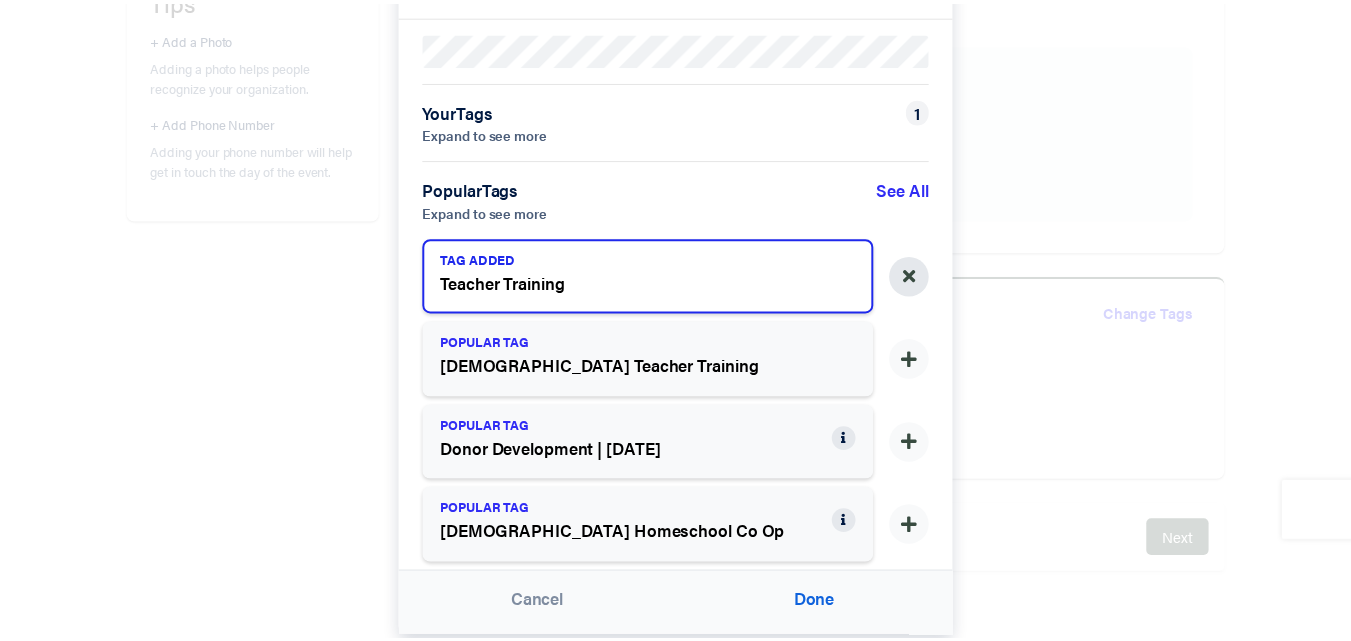 scroll, scrollTop: 452, scrollLeft: 0, axis: vertical 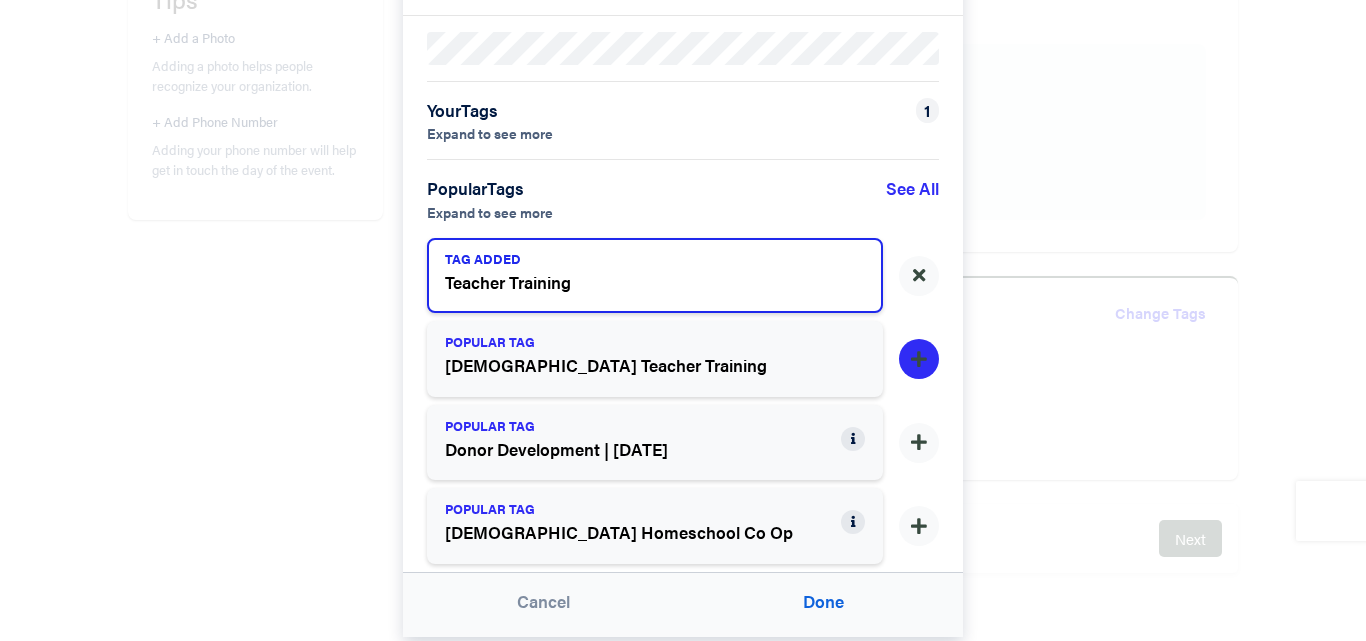 click at bounding box center (919, 360) 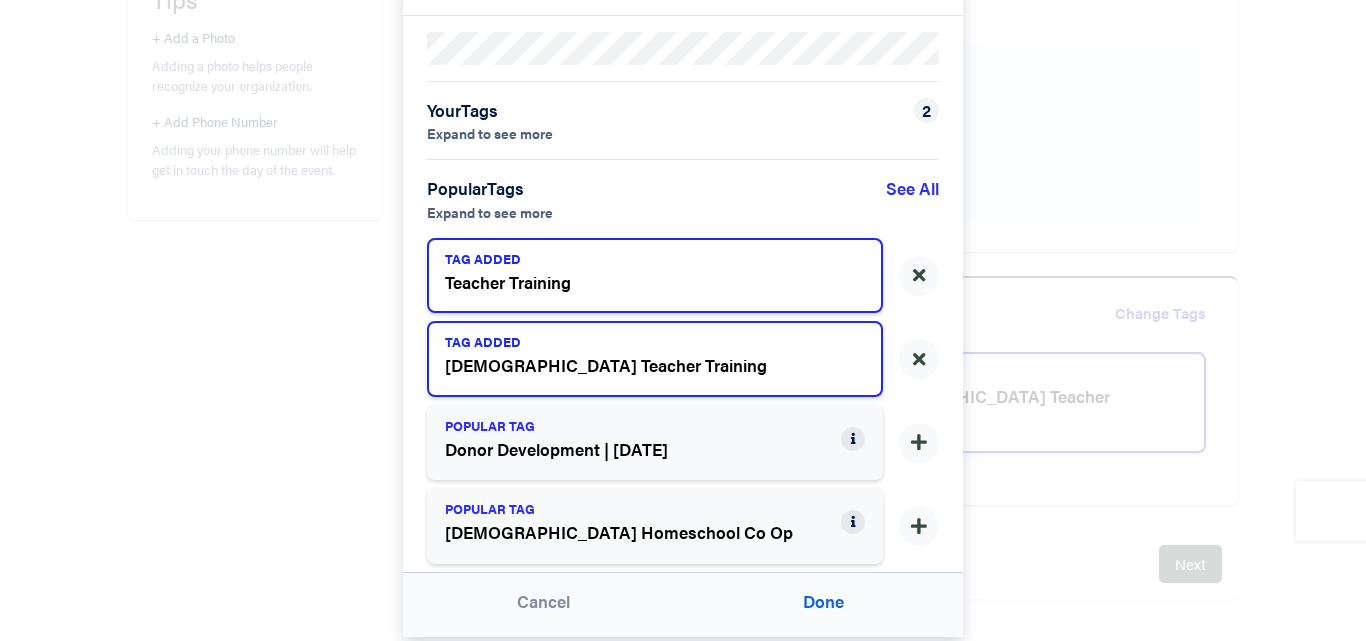 click on "× Add Tags Your  Tags Expand to see more 2 Popular  Tags Expand to see more See All TAG ADDED Teacher Training TAG ADDED Bible Teacher Training POPULAR TAG Donor Development | August 28 POPULAR TAG Christian Homeschool Co Op Cancel Done" at bounding box center (683, 320) 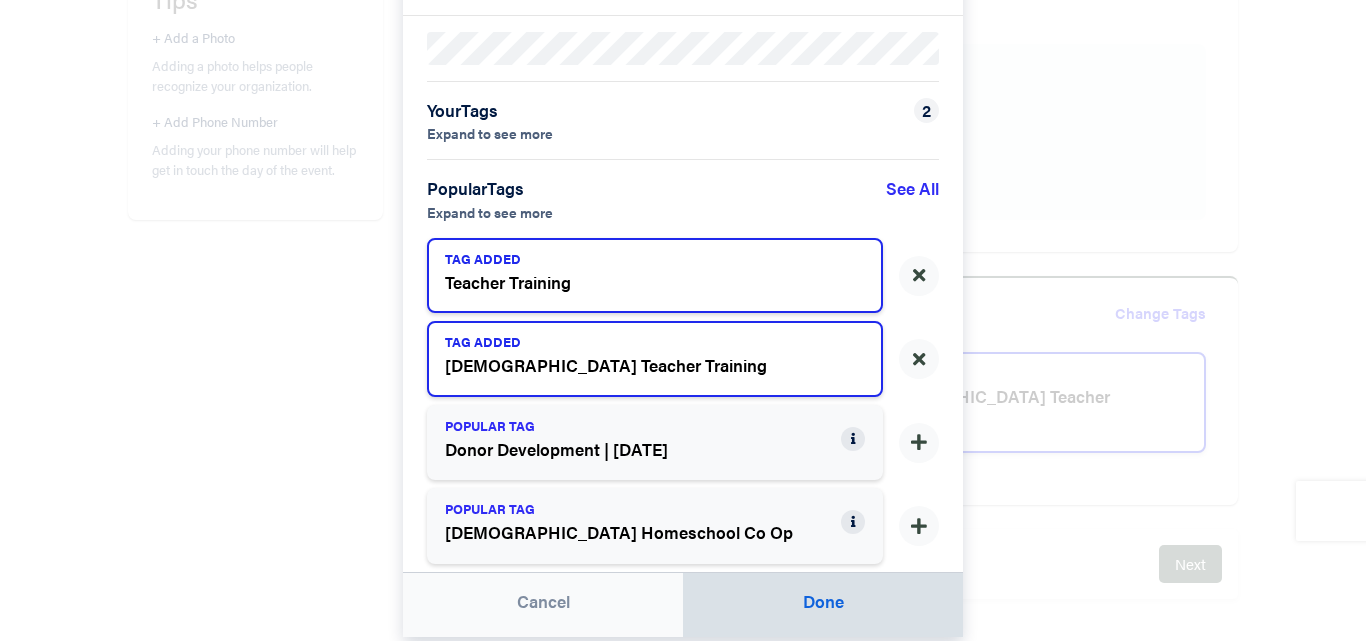 click on "Done" at bounding box center (823, 605) 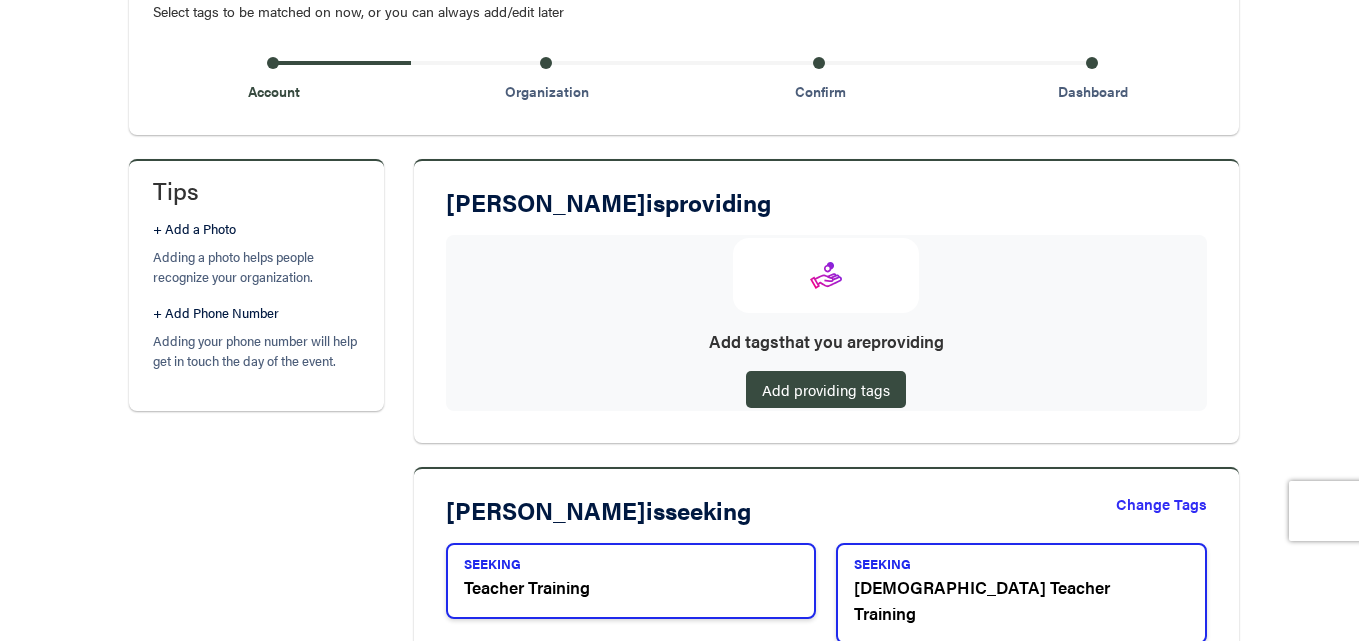 scroll, scrollTop: 245, scrollLeft: 0, axis: vertical 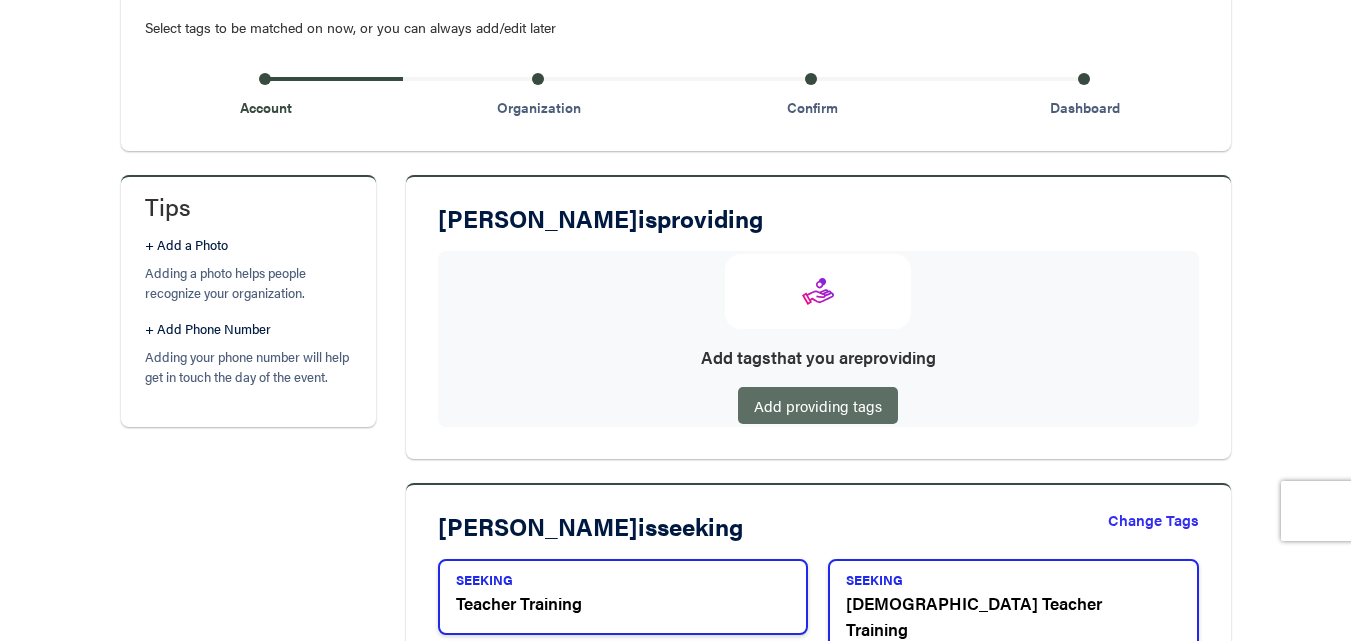 click on "Add    providing   tags" at bounding box center [818, 405] 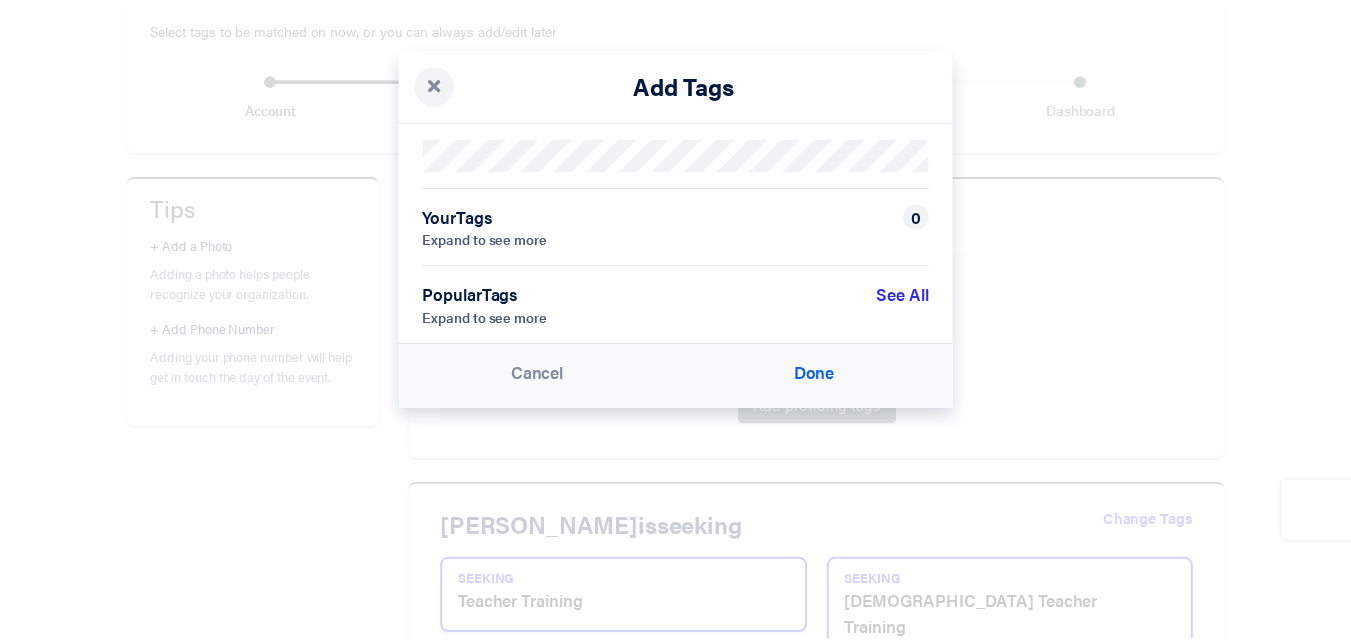 scroll, scrollTop: 0, scrollLeft: 0, axis: both 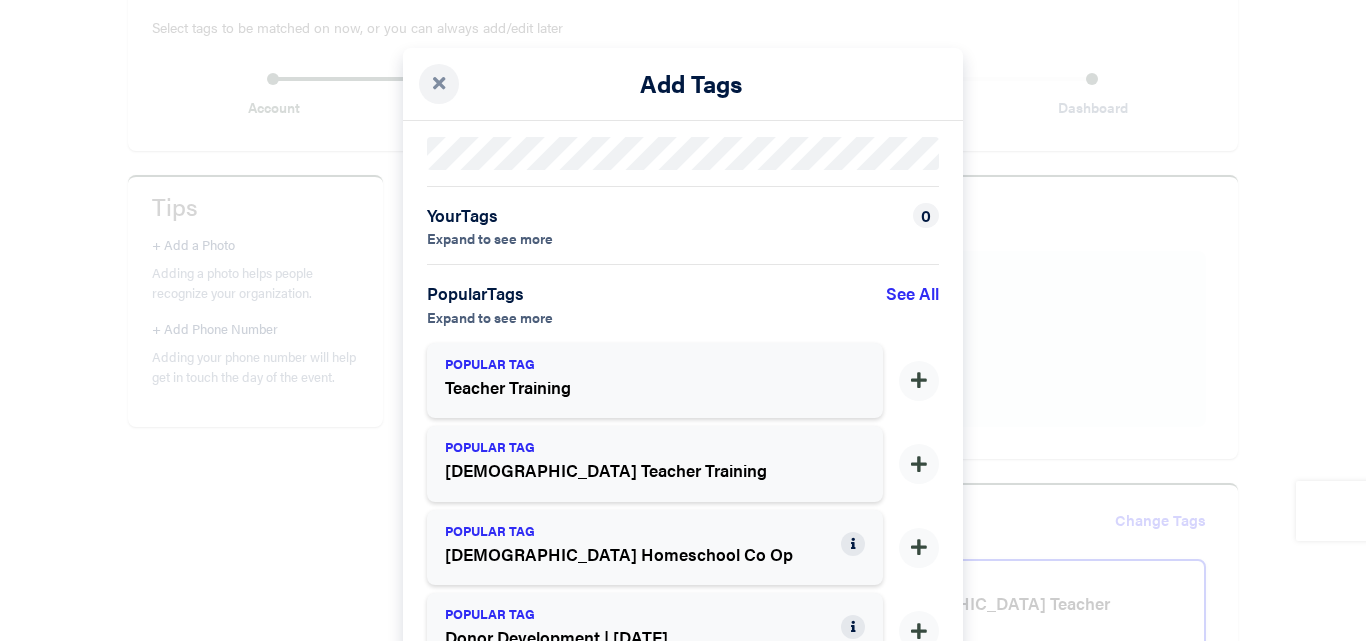 click on "× Add Tags Your  Tags Expand to see more 0 Popular  Tags Expand to see more See All POPULAR TAG Teacher Training POPULAR TAG Bible Teacher Training POPULAR TAG Christian Homeschool Co Op POPULAR TAG Donor Development | August 28 Cancel Done" at bounding box center [683, 320] 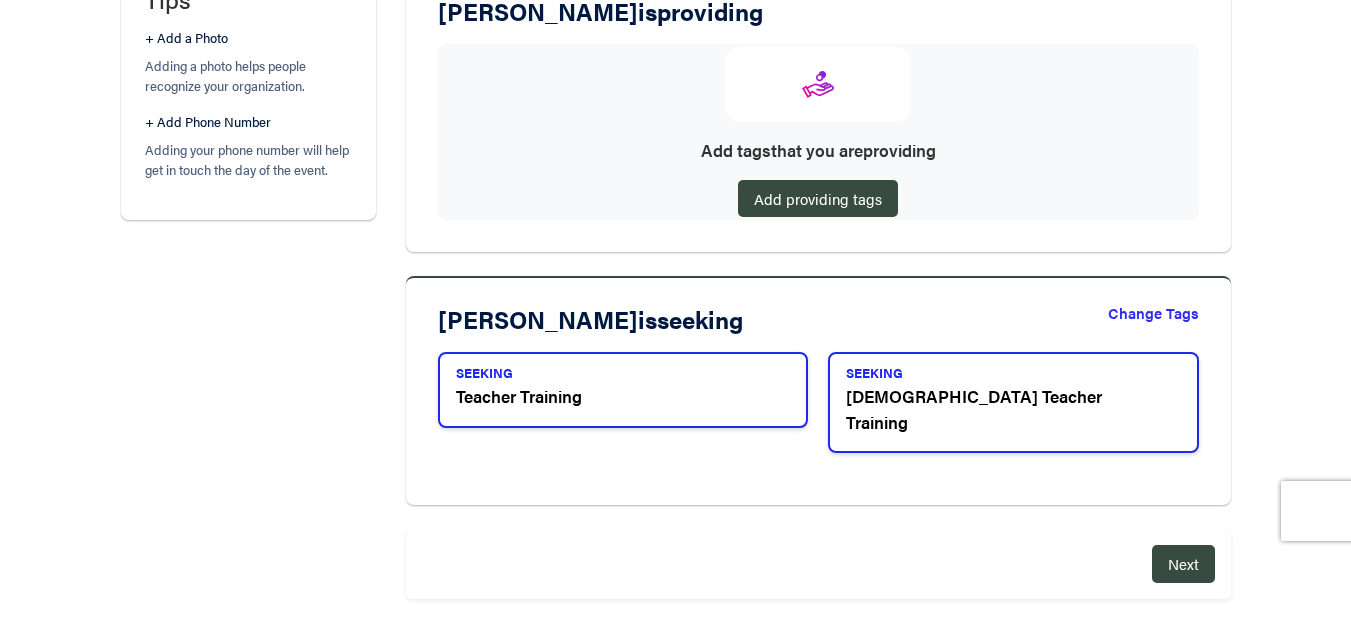 scroll, scrollTop: 451, scrollLeft: 0, axis: vertical 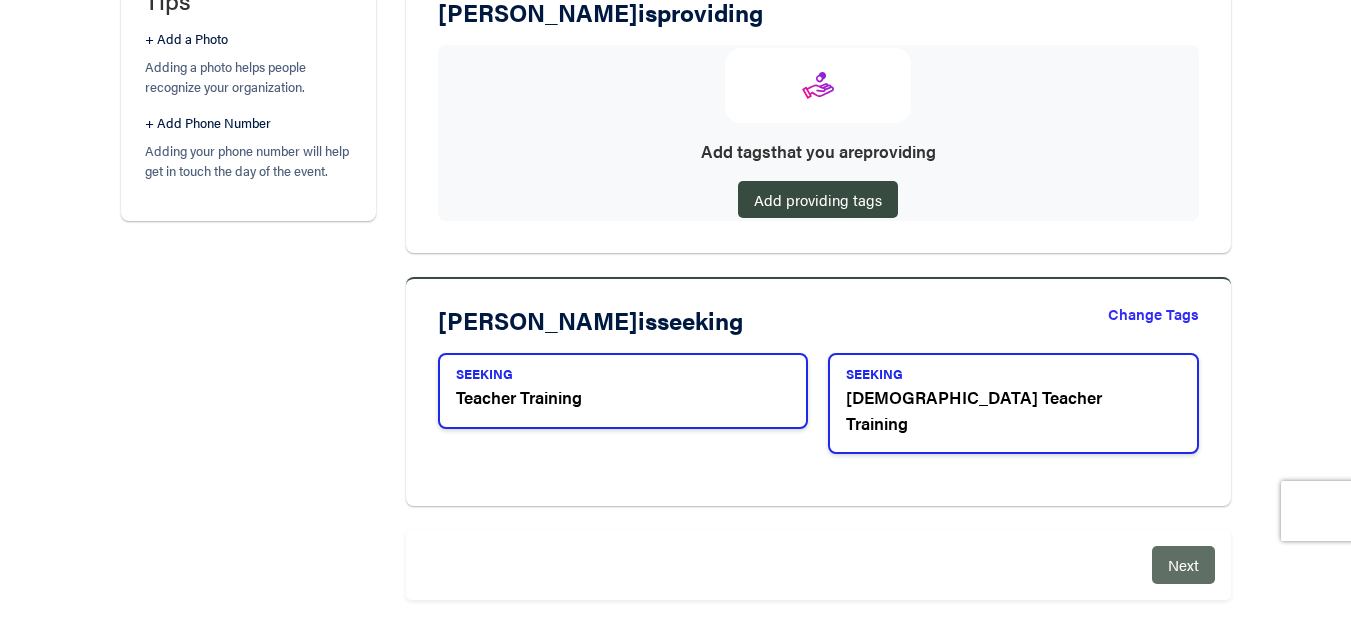 click on "Next" at bounding box center [1183, 564] 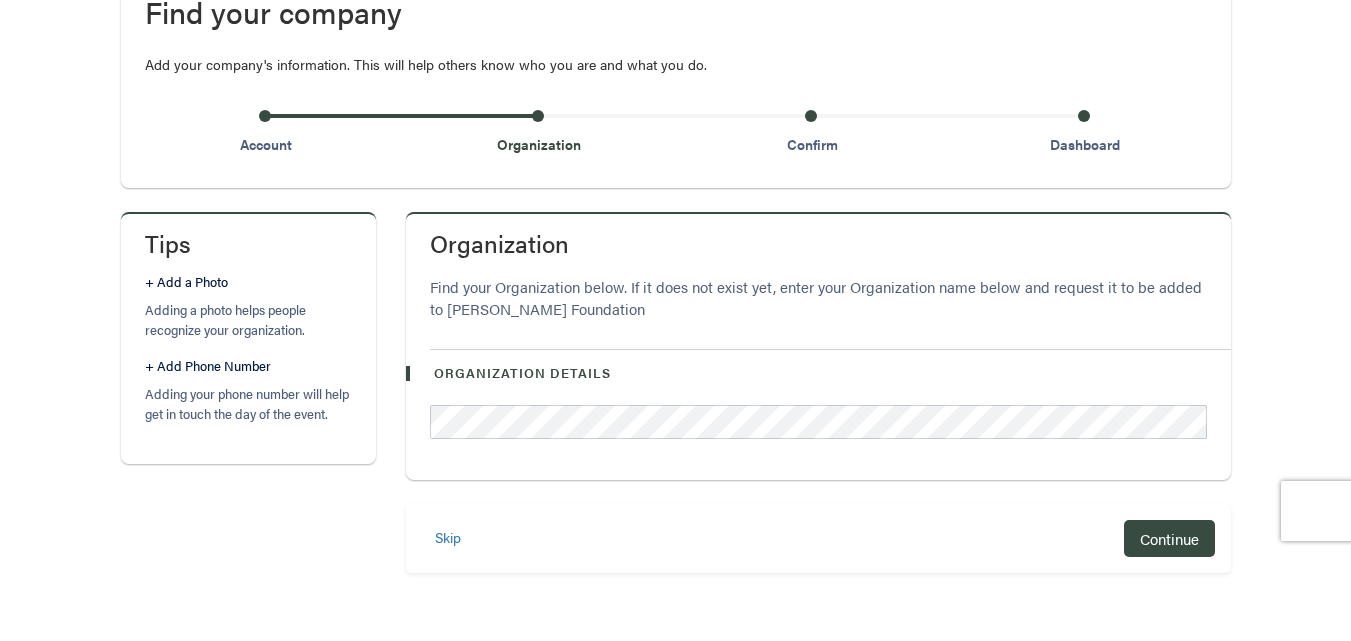 scroll, scrollTop: 207, scrollLeft: 0, axis: vertical 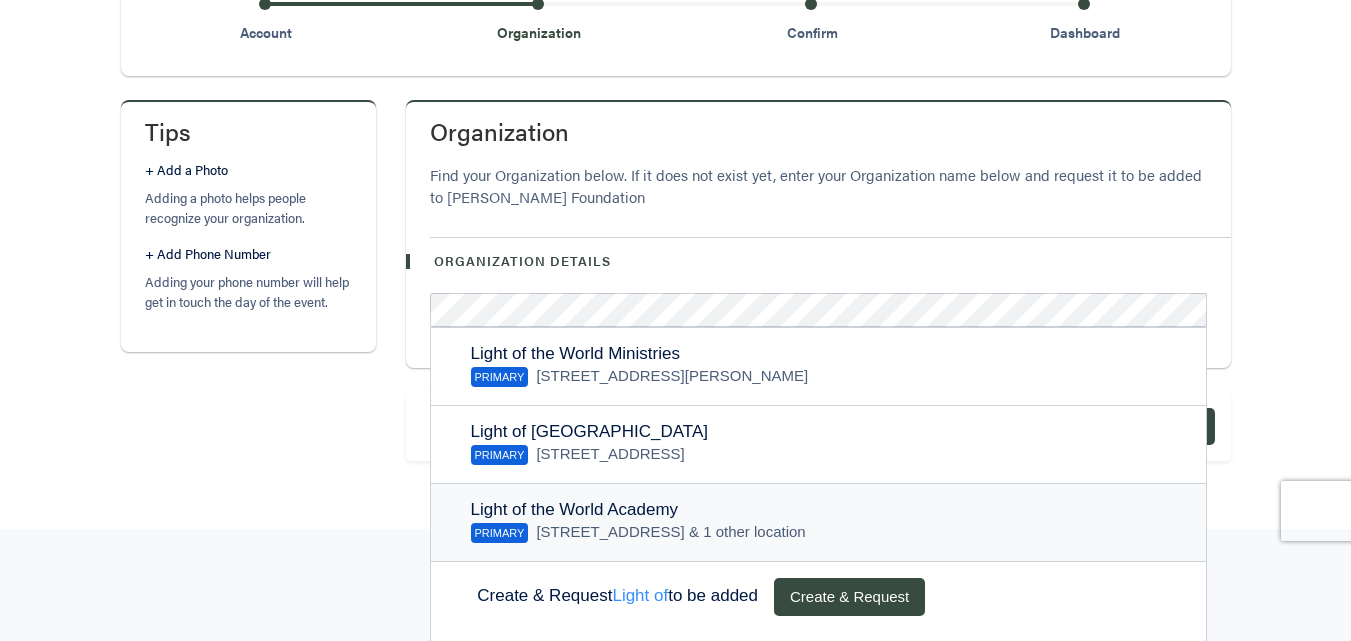 click on "PO Box 1170, Dunnsville, VA 22454 United States & 1 other location" at bounding box center (670, 531) 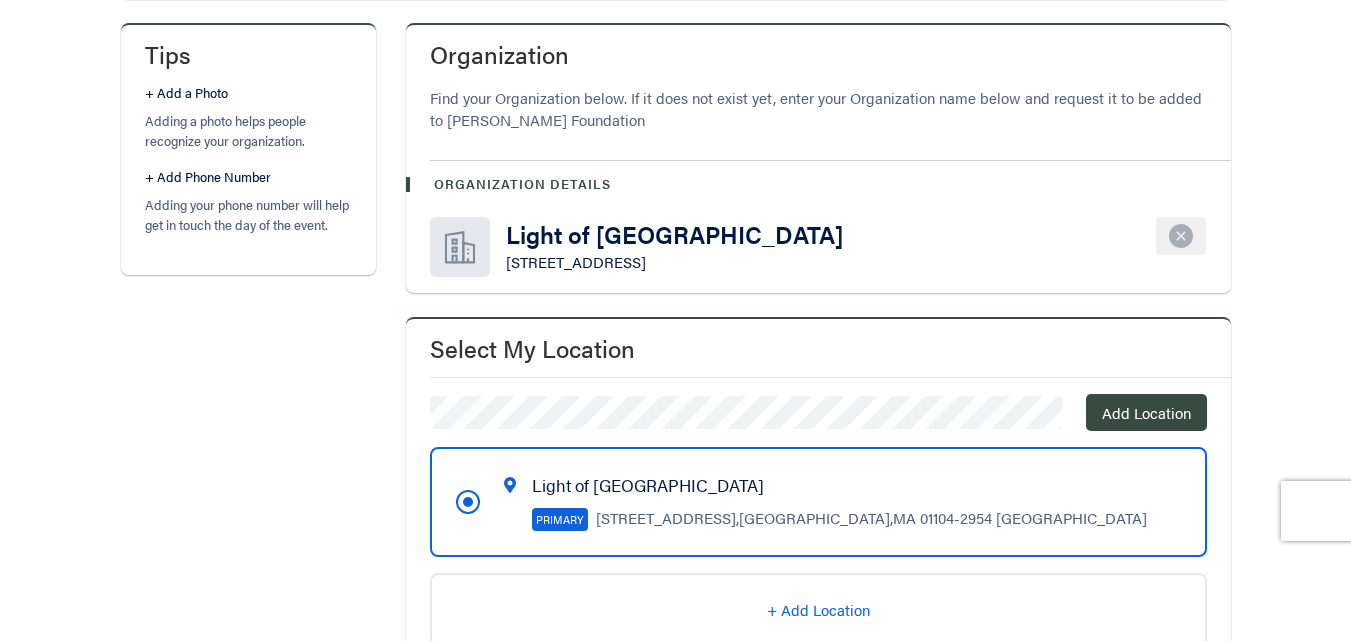 scroll, scrollTop: 394, scrollLeft: 0, axis: vertical 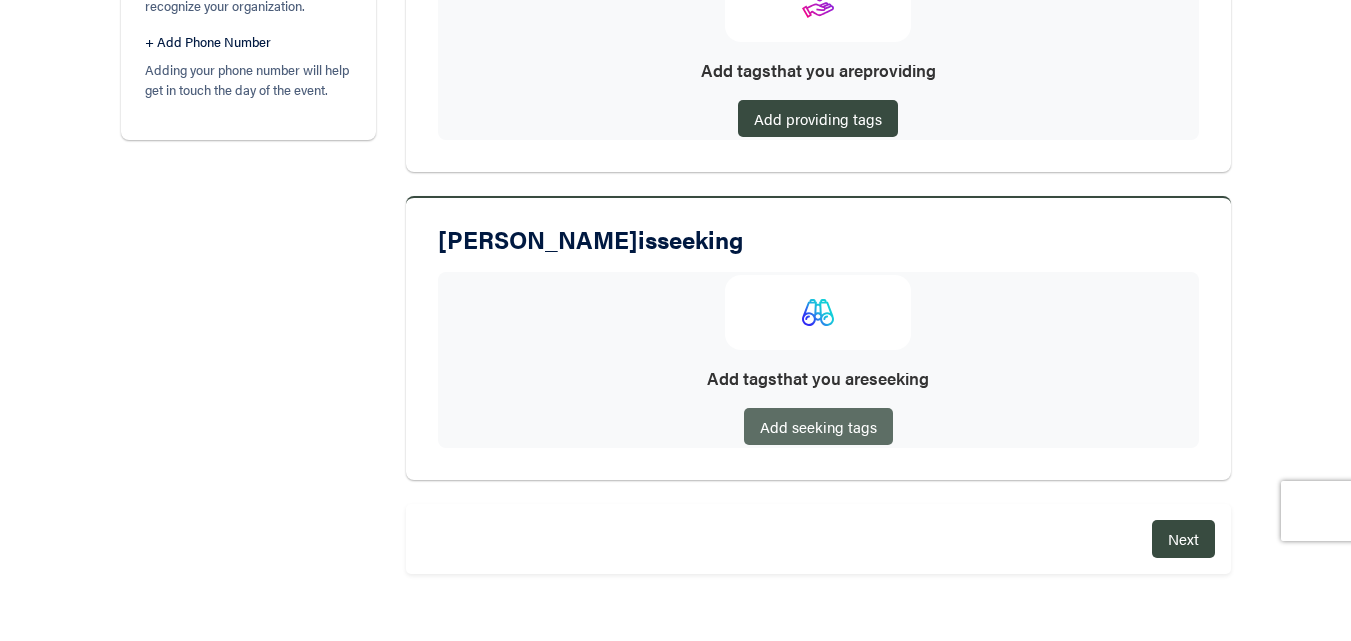click on "Add    seeking   tags" at bounding box center (818, 426) 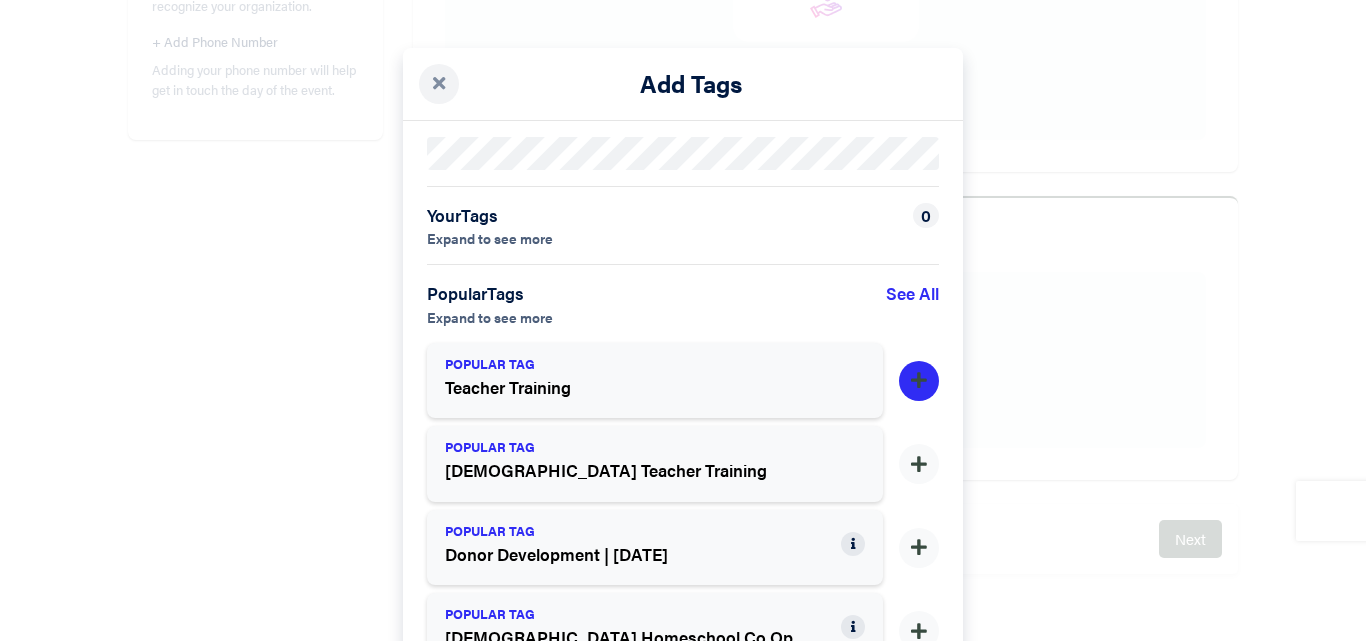 click at bounding box center (919, 381) 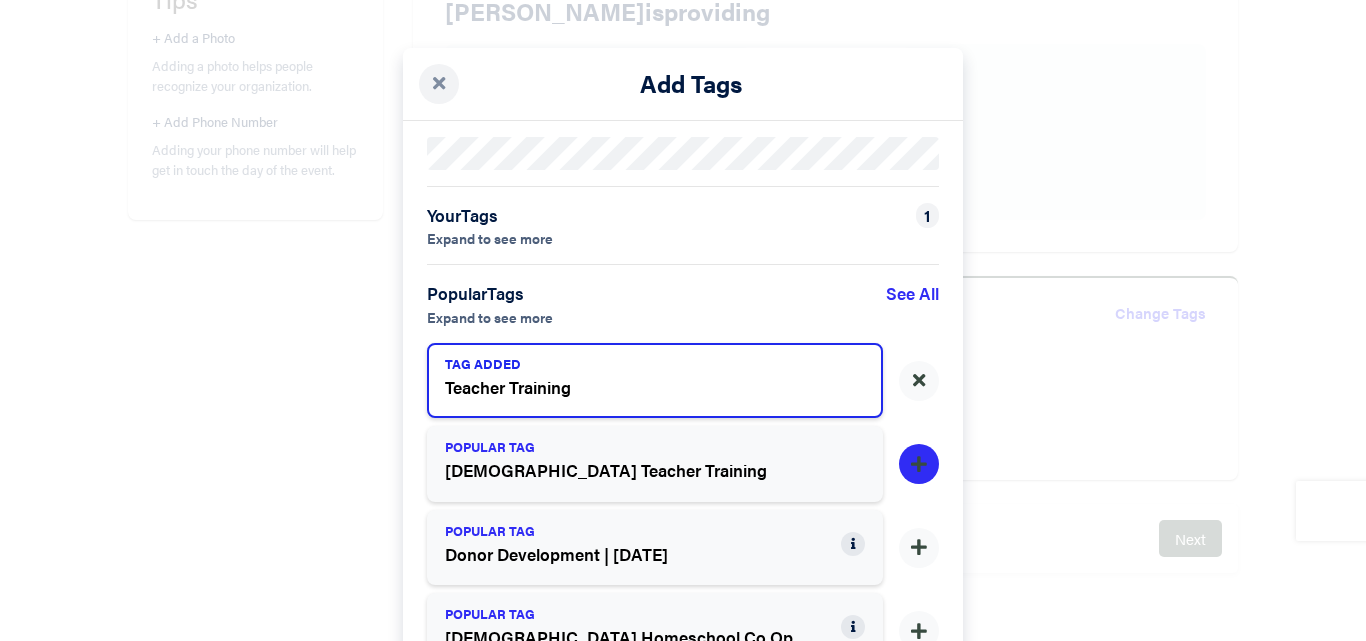 click at bounding box center [919, 465] 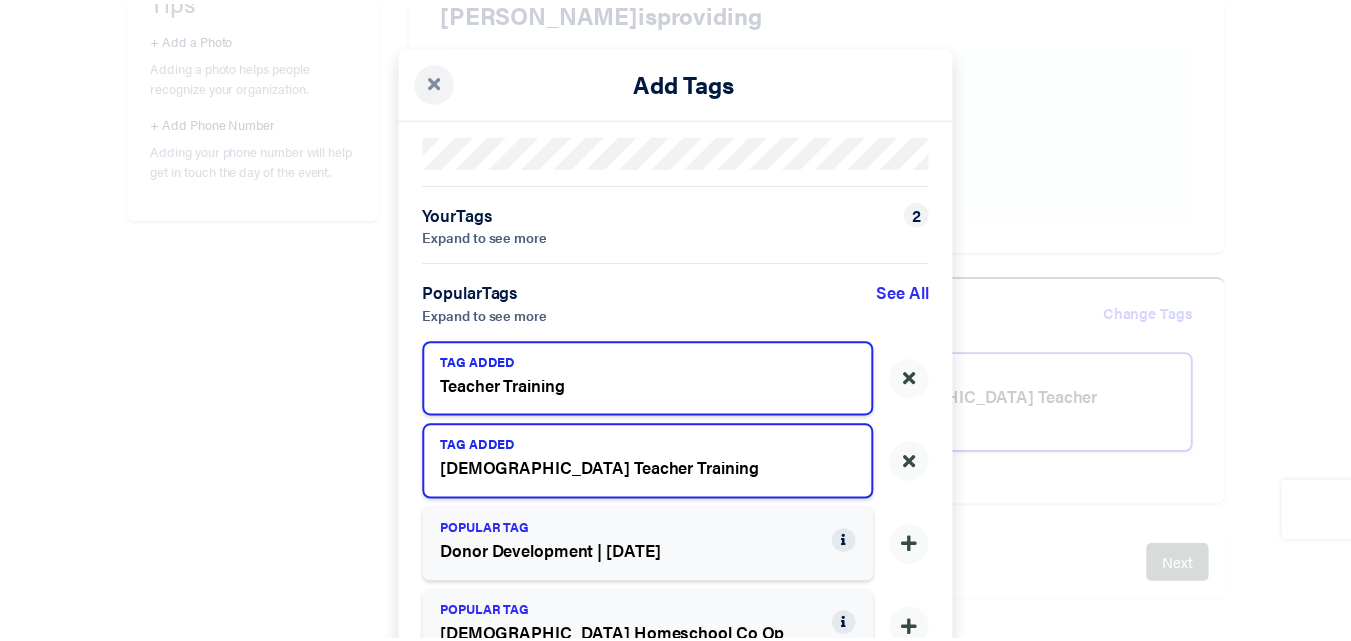 scroll, scrollTop: 3, scrollLeft: 0, axis: vertical 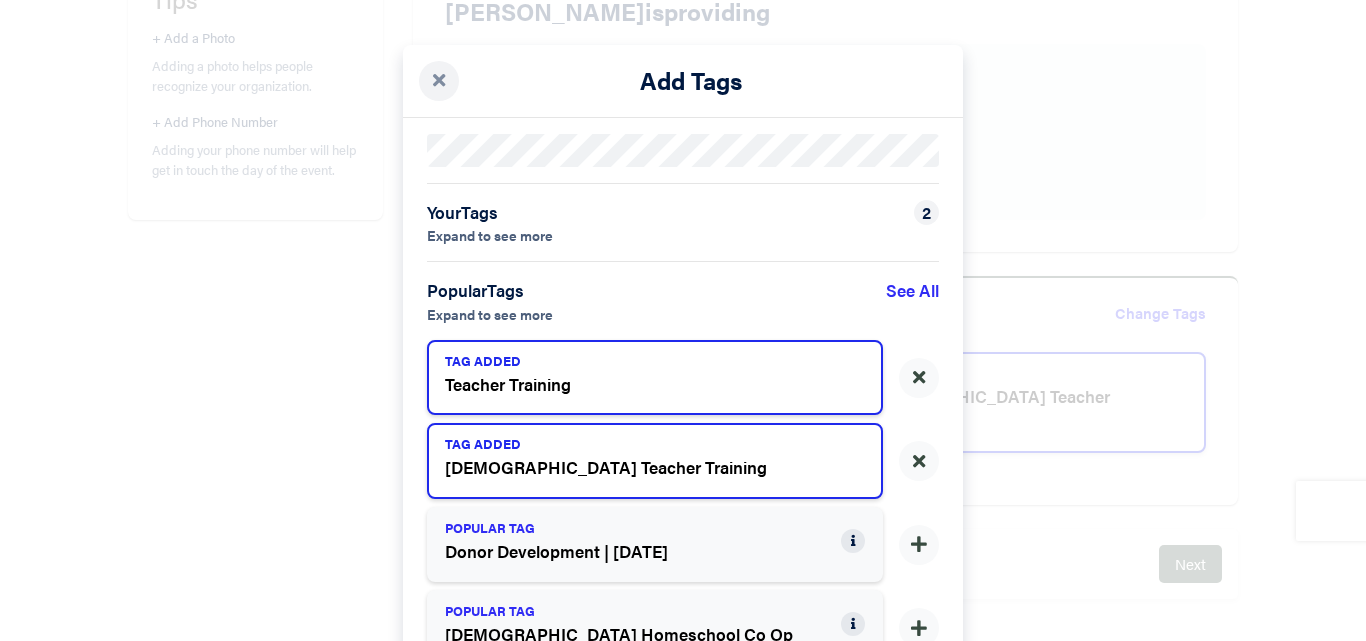 click on "× Add Tags Your  Tags Expand to see more 2 Popular  Tags Expand to see more See All TAG ADDED Teacher Training TAG ADDED Bible Teacher Training POPULAR TAG Donor Development | August 28 POPULAR TAG Christian Homeschool Co Op Cancel Done" at bounding box center (683, 320) 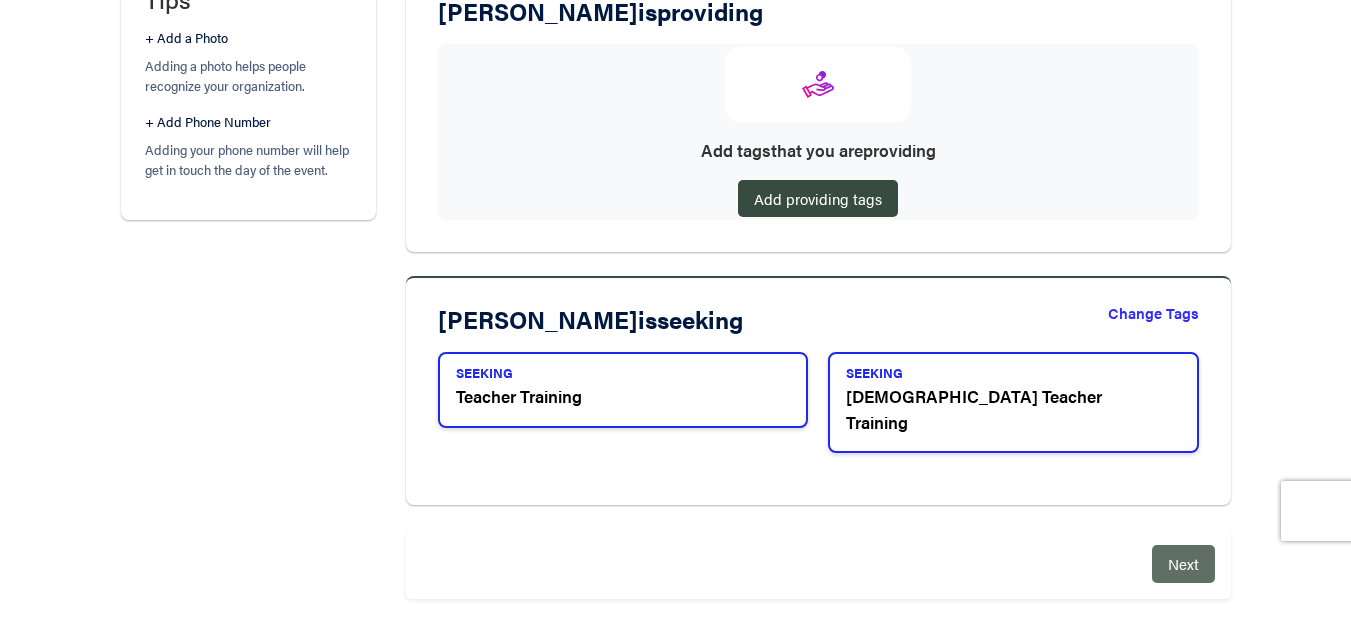 click on "Next" at bounding box center [1183, 563] 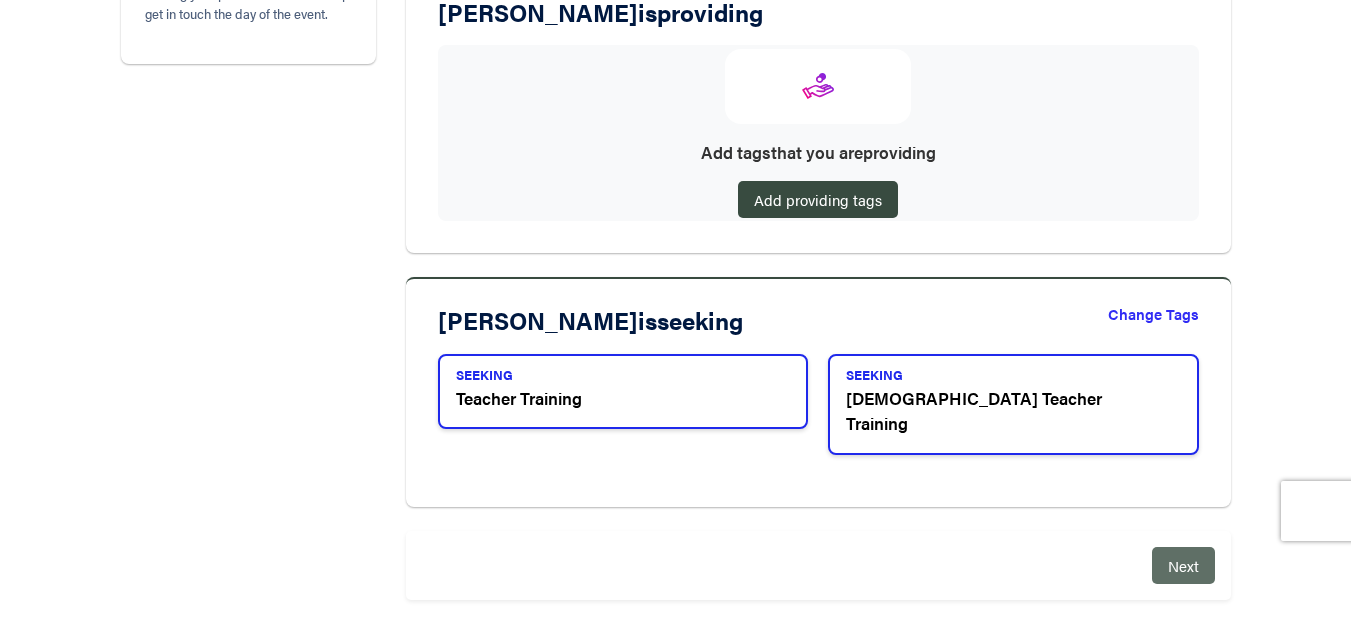 scroll, scrollTop: 609, scrollLeft: 0, axis: vertical 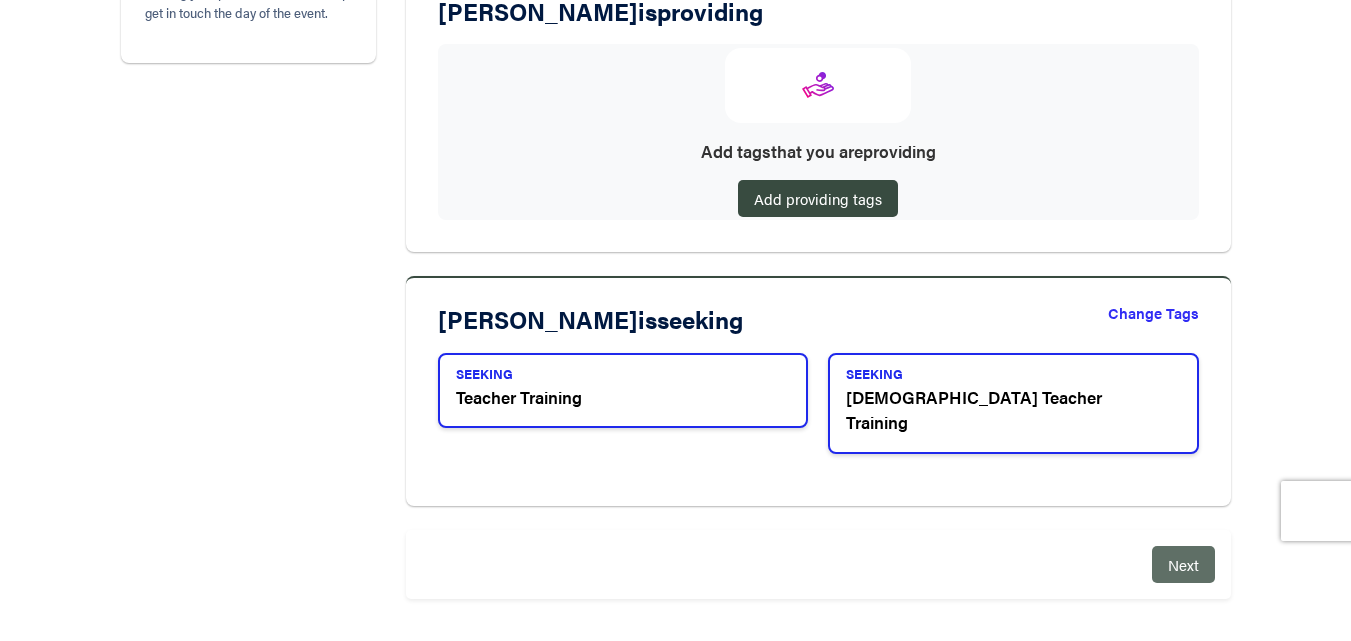 click on "Next" at bounding box center (1183, 564) 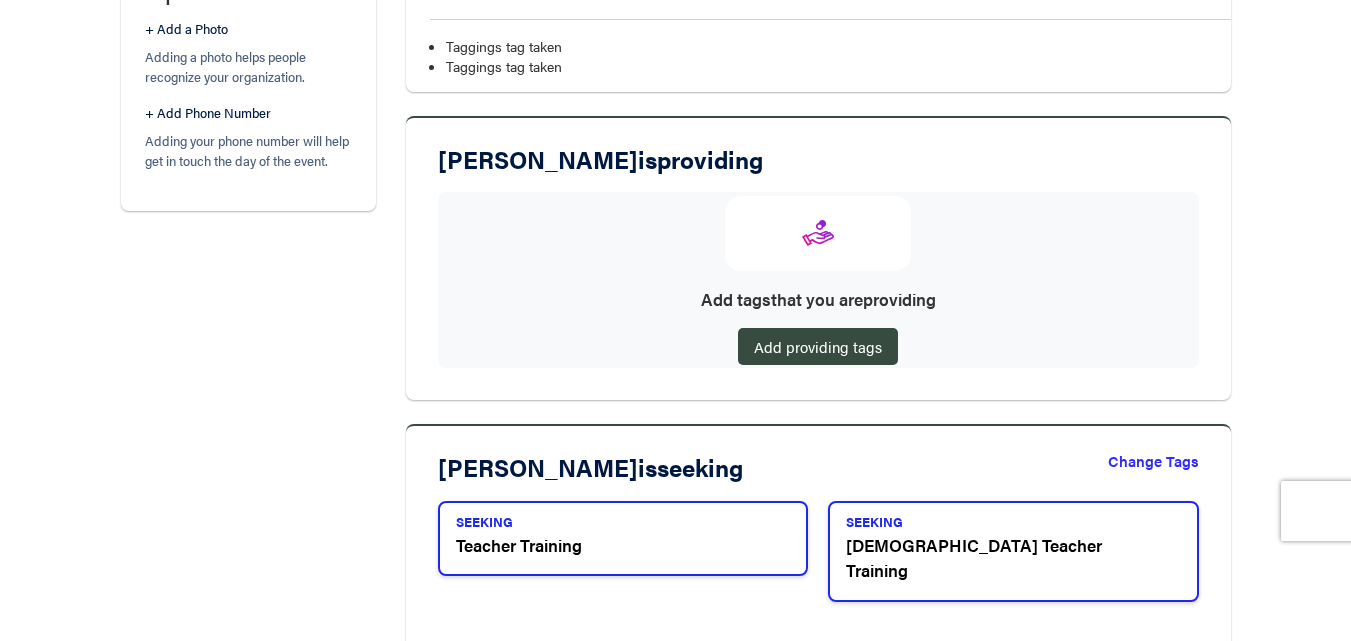 scroll, scrollTop: 467, scrollLeft: 0, axis: vertical 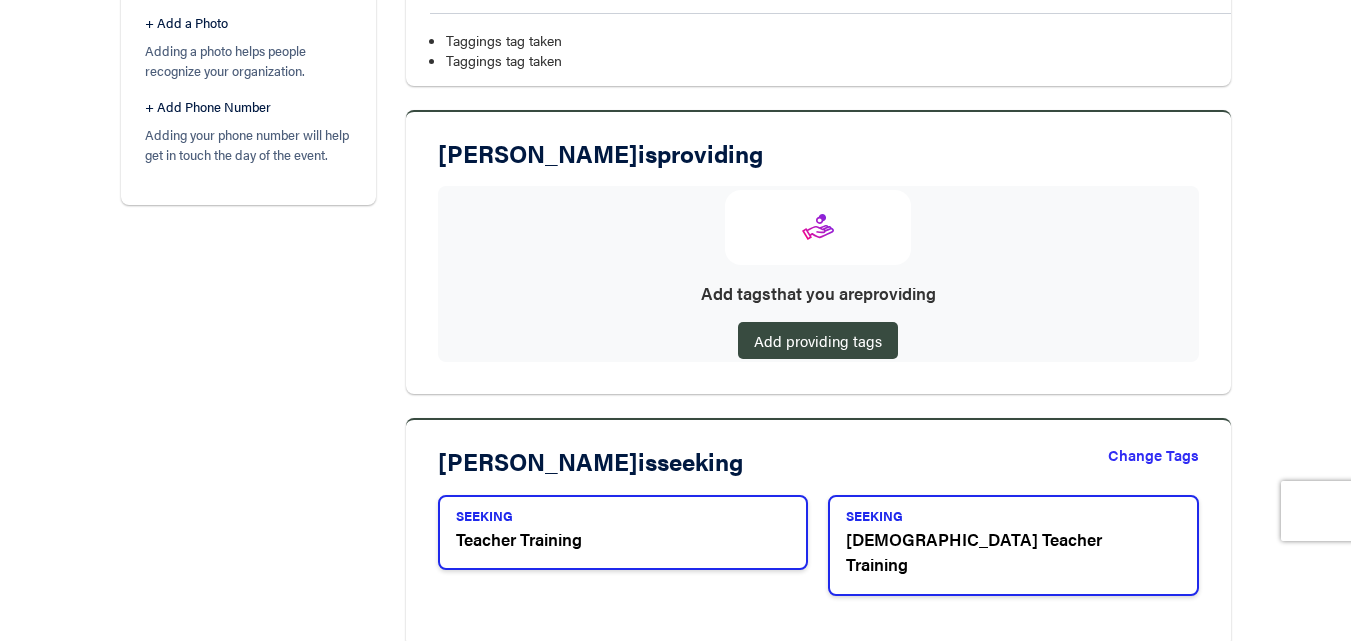 click on "Change    Tags" at bounding box center [1153, 469] 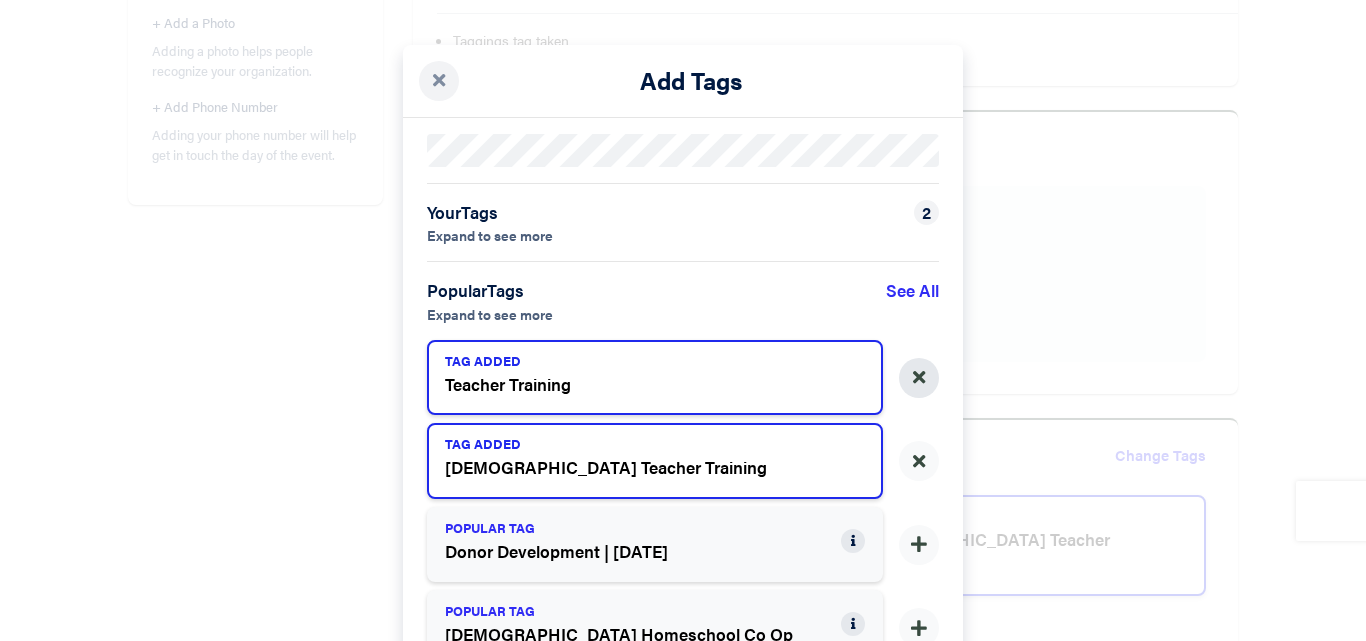 click at bounding box center (919, 378) 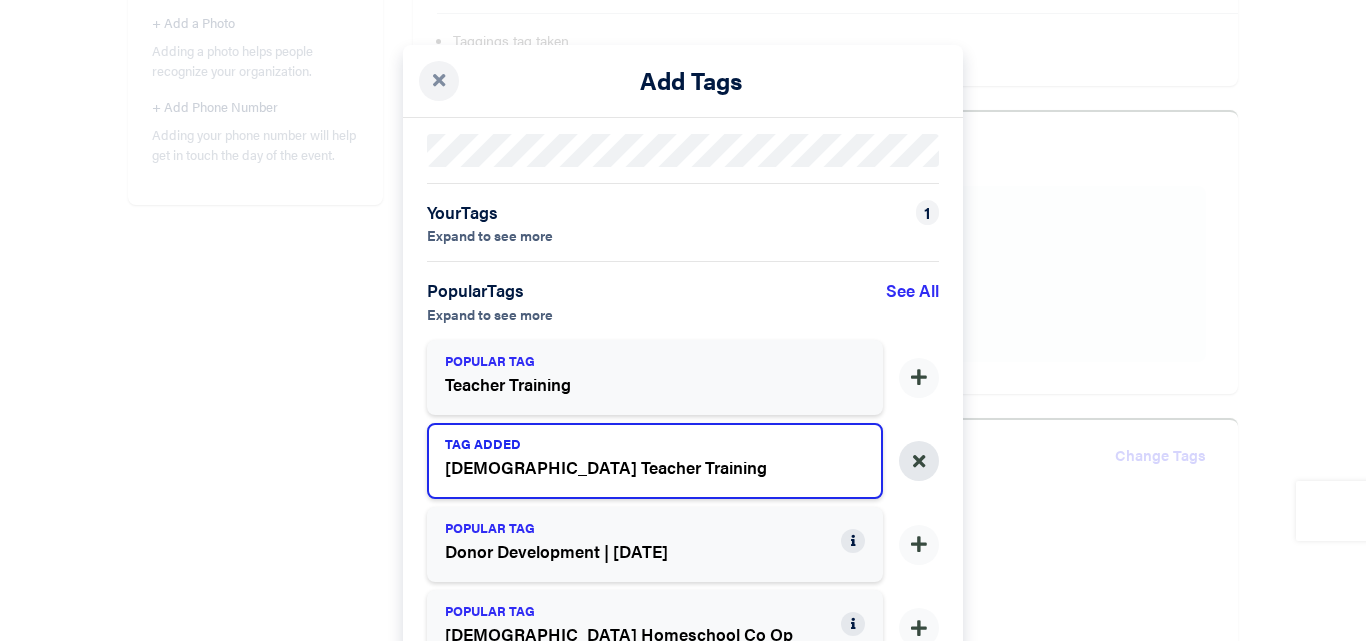 click at bounding box center (919, 462) 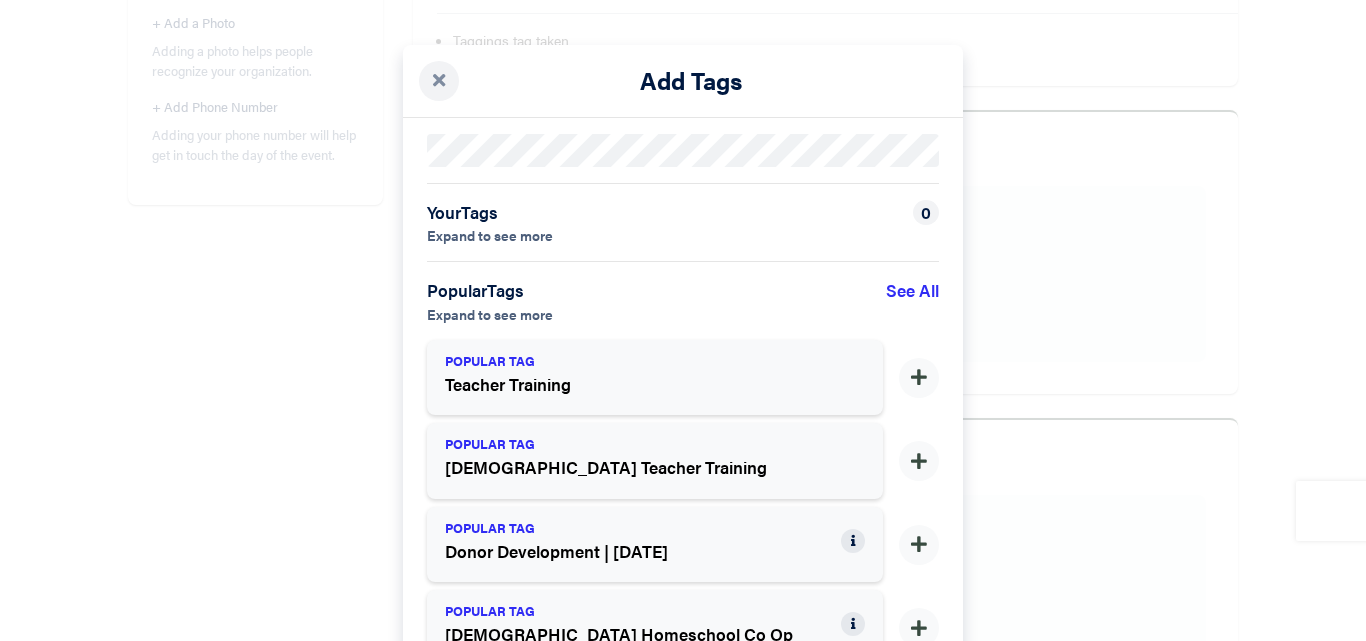 click on "× Add Tags Your  Tags Expand to see more 0 Popular  Tags Expand to see more See All POPULAR TAG Teacher Training POPULAR TAG Bible Teacher Training POPULAR TAG Donor Development | August 28 POPULAR TAG Christian Homeschool Co Op Cancel Done" at bounding box center (683, 320) 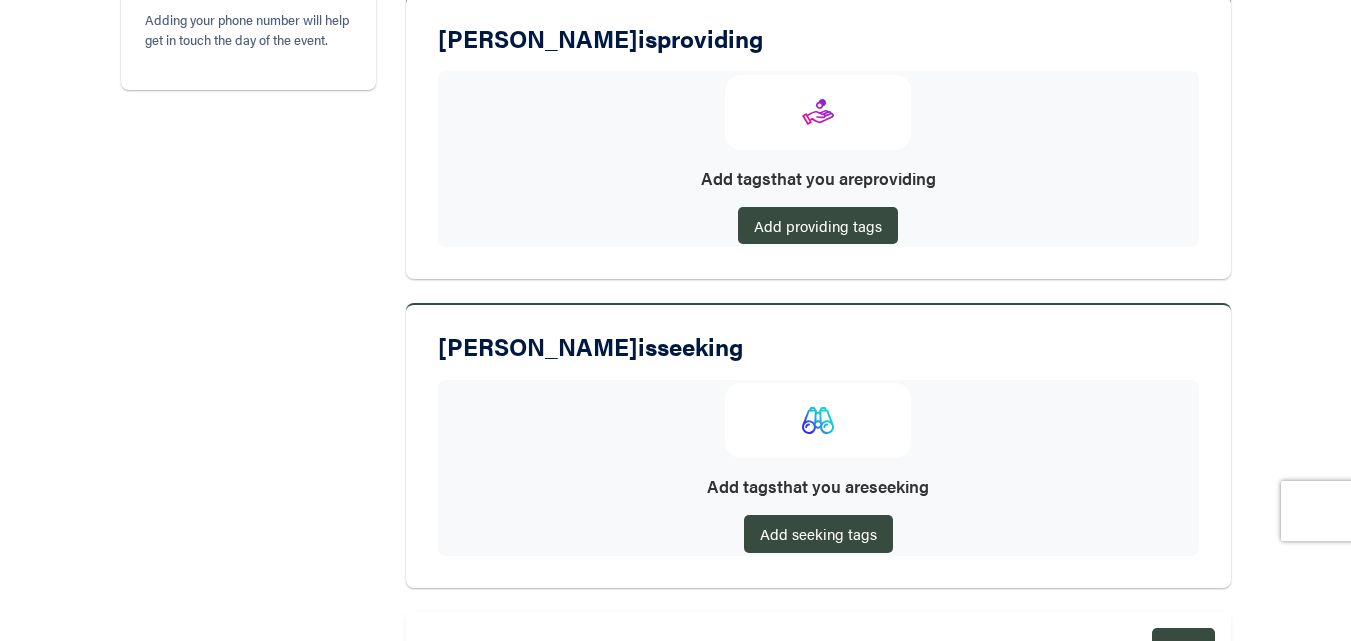 scroll, scrollTop: 690, scrollLeft: 0, axis: vertical 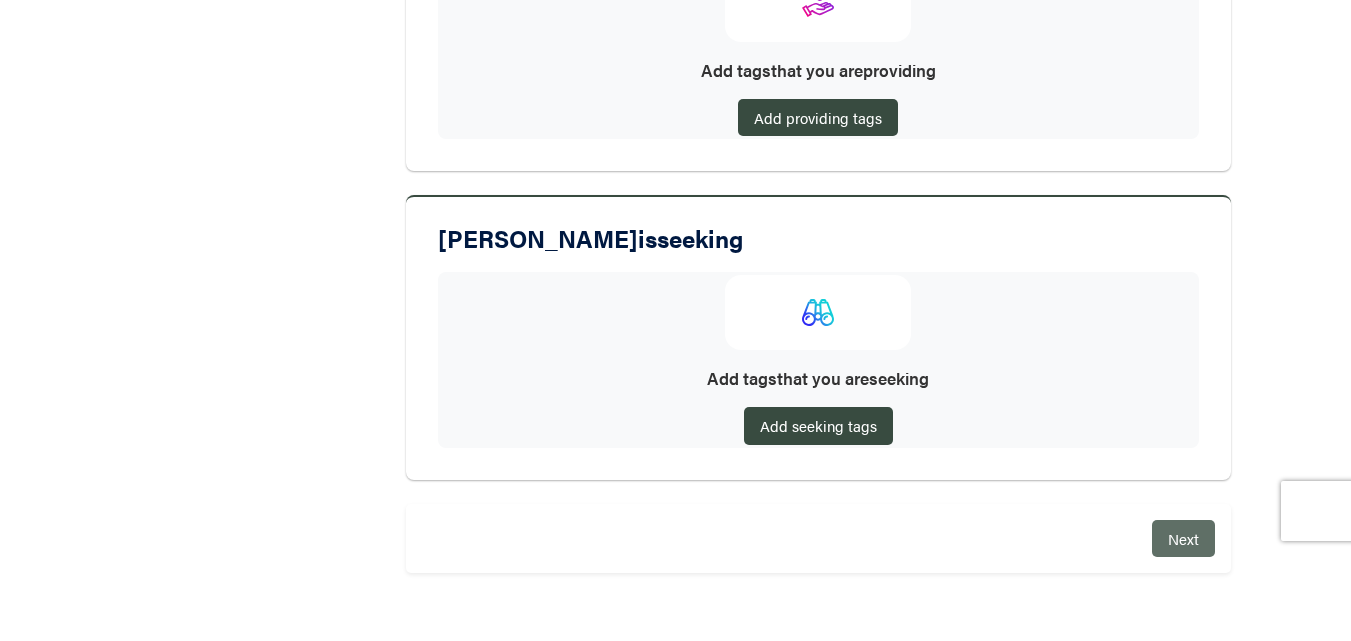 click on "Next" at bounding box center [1183, 538] 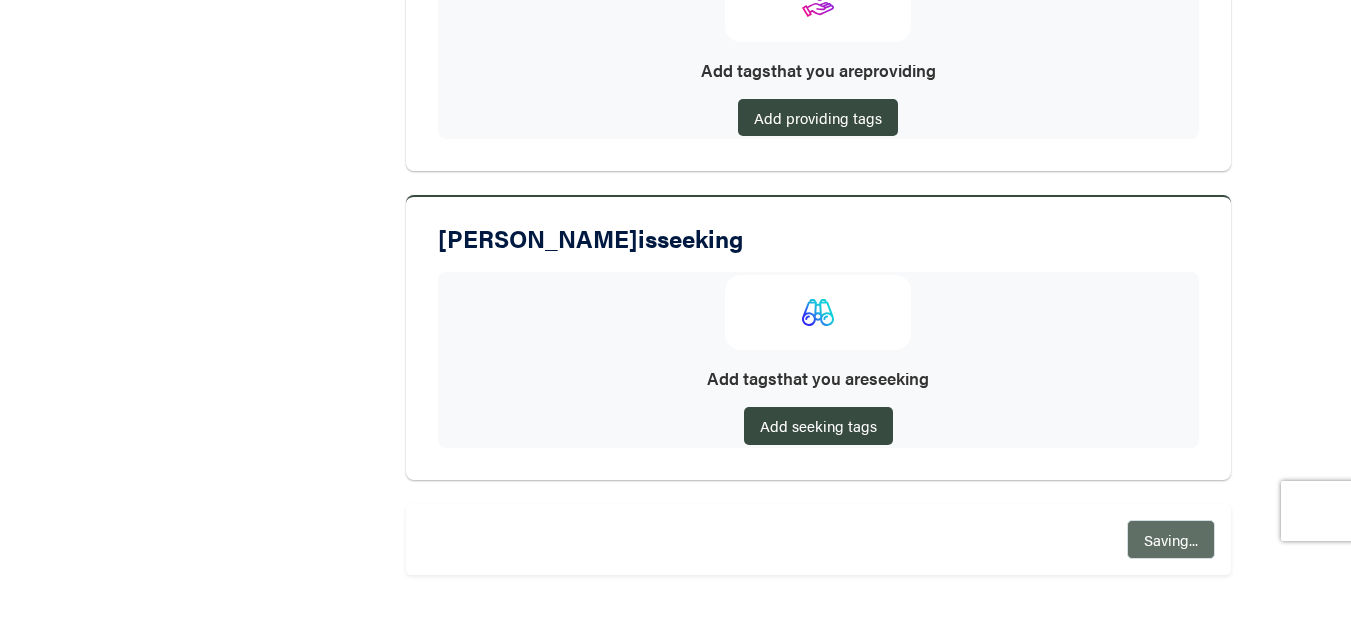 scroll, scrollTop: 532, scrollLeft: 0, axis: vertical 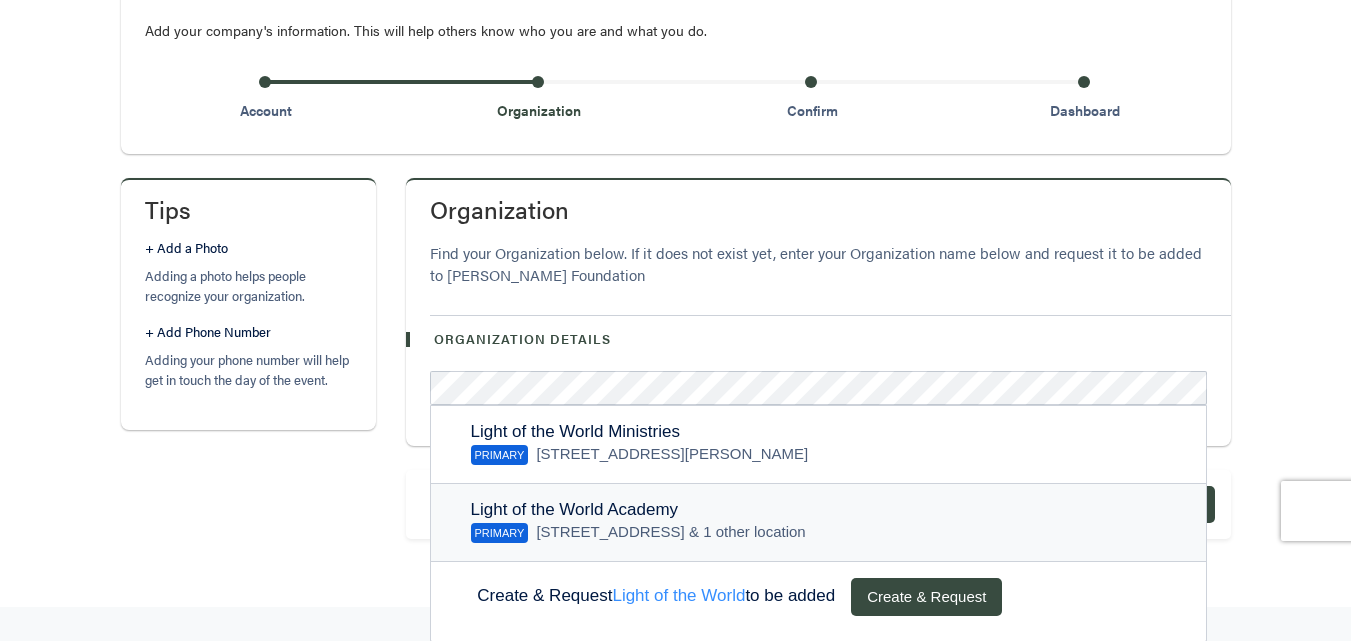 click on "PRIMARY" at bounding box center (500, 533) 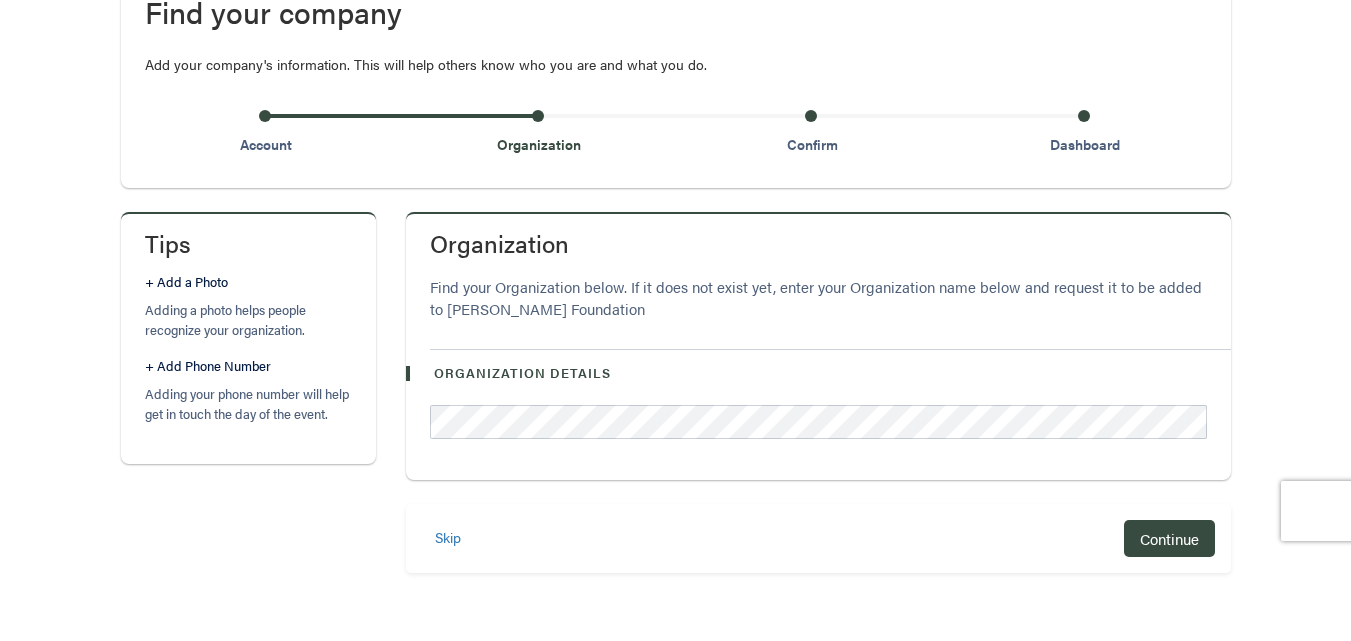 scroll, scrollTop: 242, scrollLeft: 0, axis: vertical 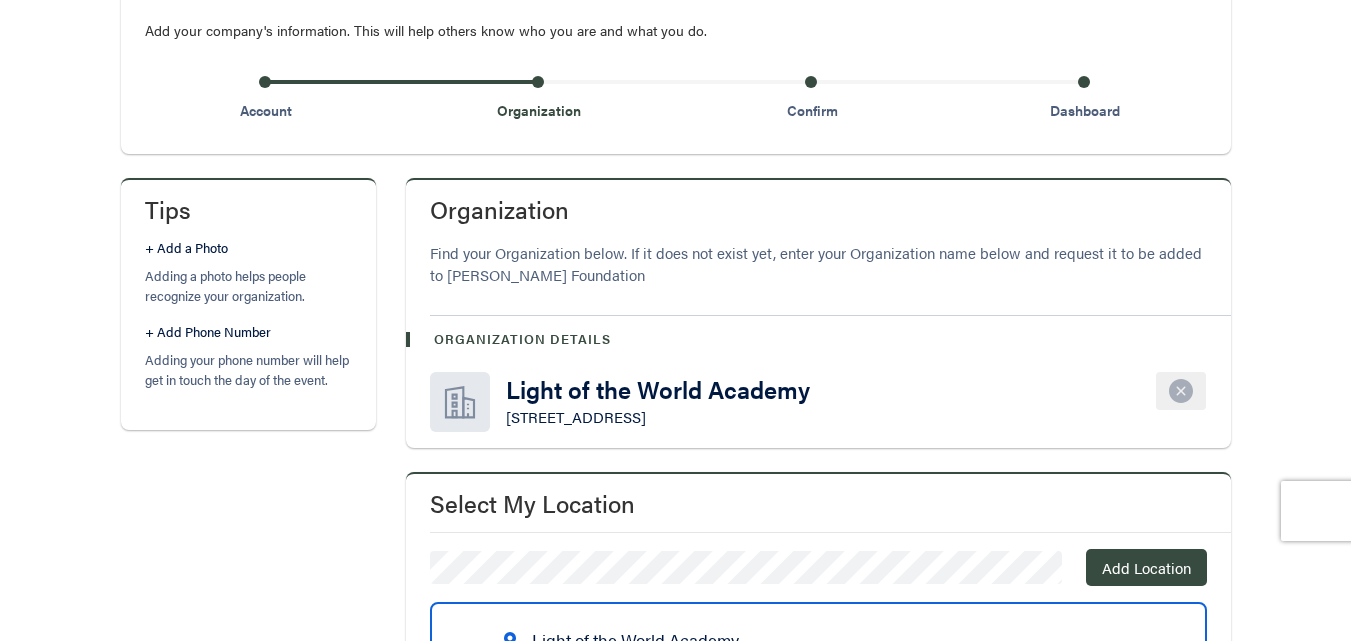 click on "Select My Location Add Location Light of the [GEOGRAPHIC_DATA]-1170   [GEOGRAPHIC_DATA] Light of the World Academy [STREET_ADDRESS] + Add Location × Add Location" at bounding box center [818, 710] 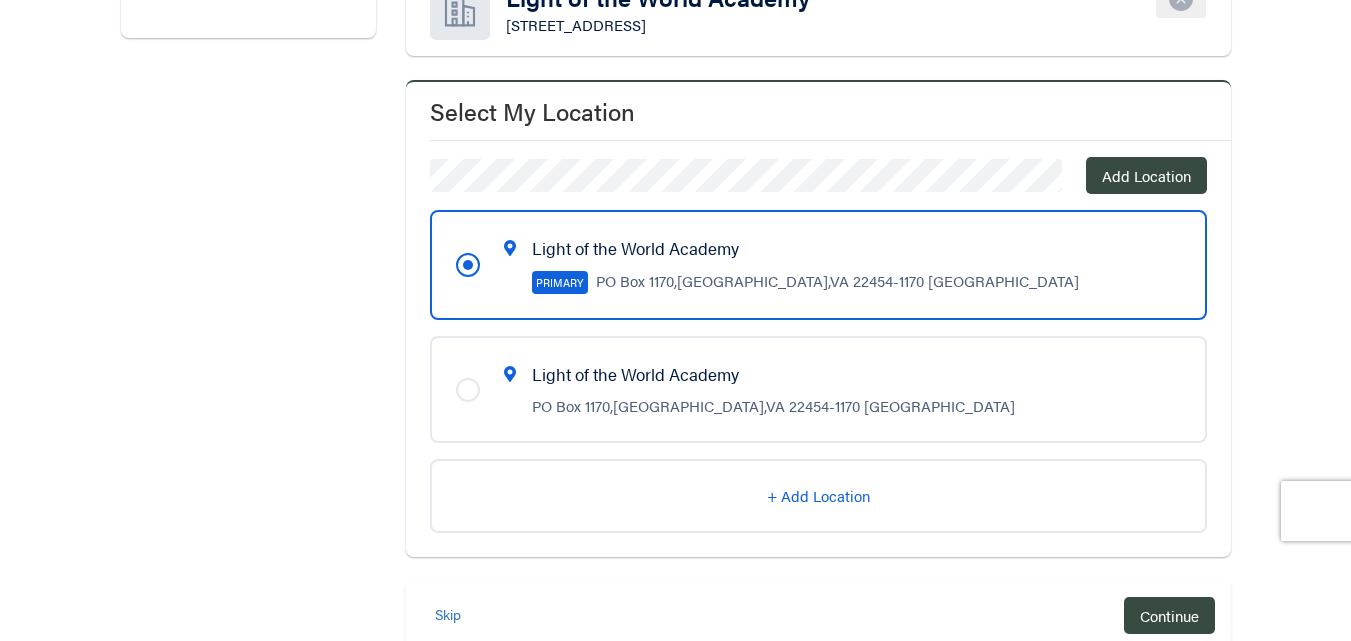 scroll, scrollTop: 635, scrollLeft: 0, axis: vertical 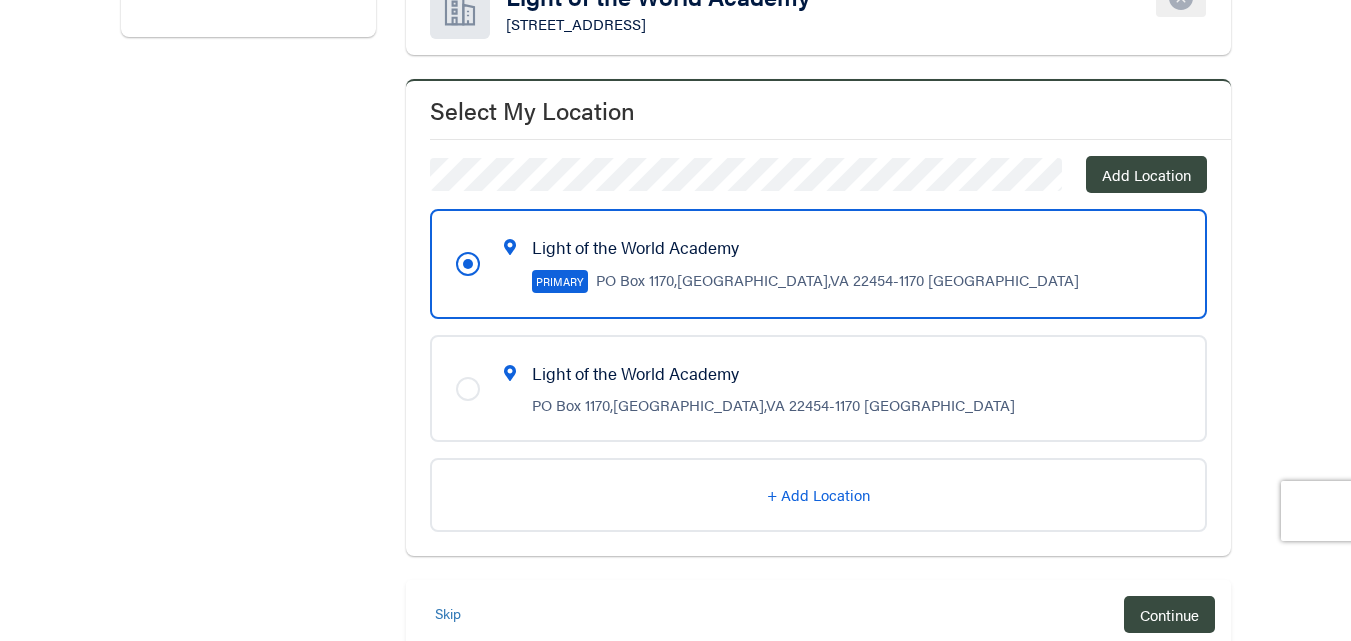 click on "PRIMARY" at bounding box center (560, 281) 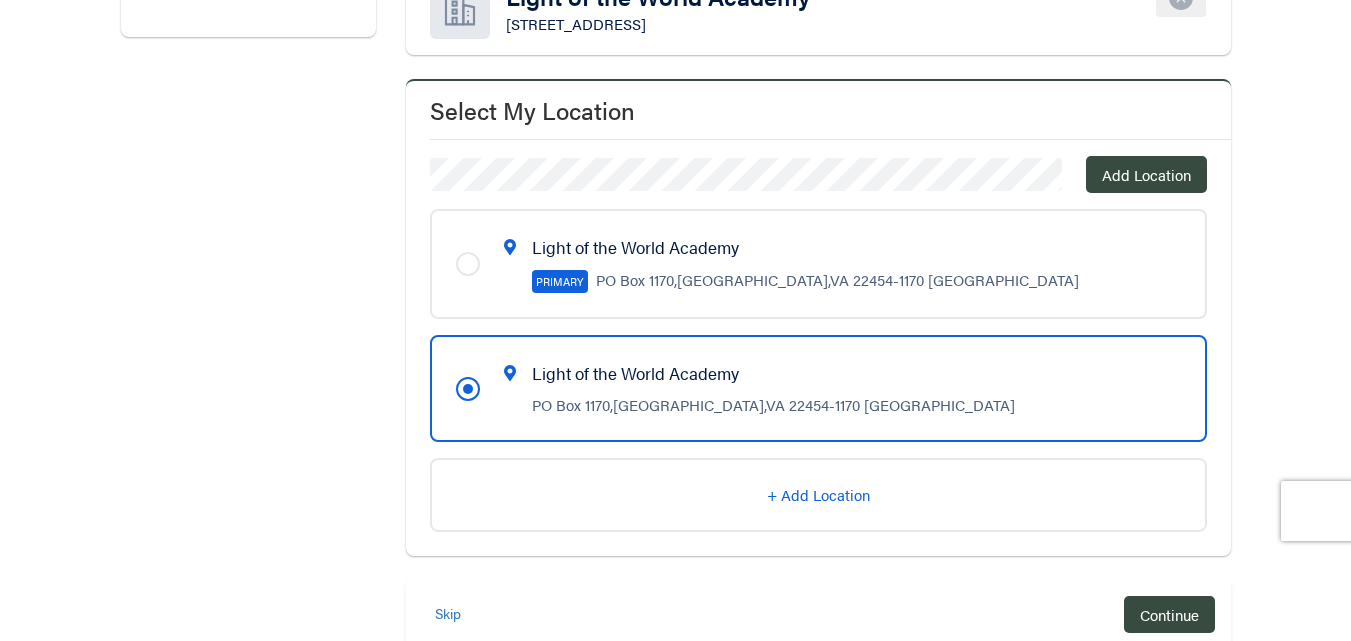 click at bounding box center (468, 264) 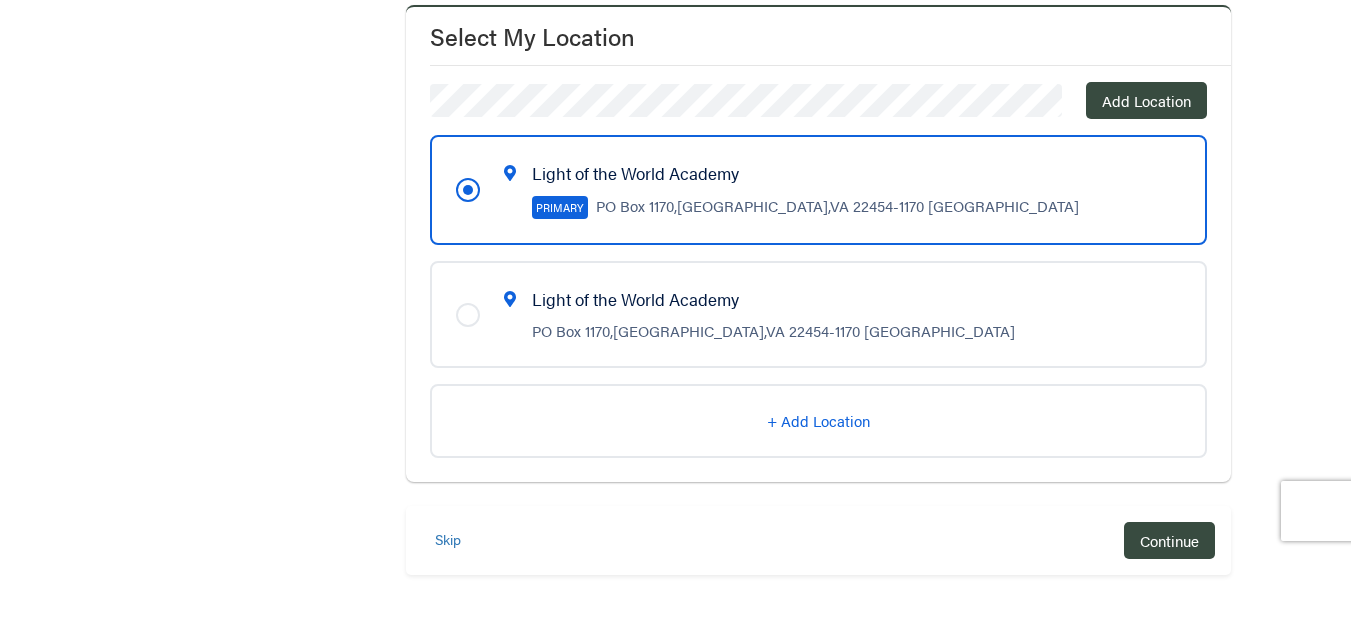 scroll, scrollTop: 708, scrollLeft: 0, axis: vertical 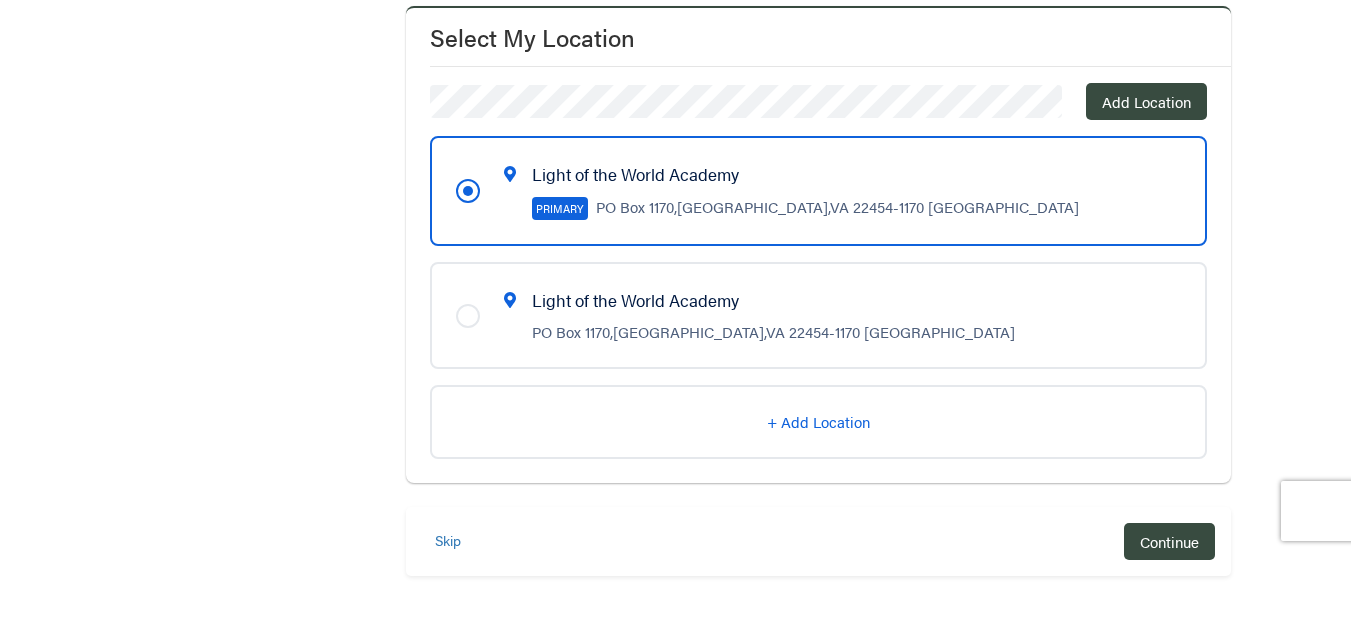 click at bounding box center (468, 316) 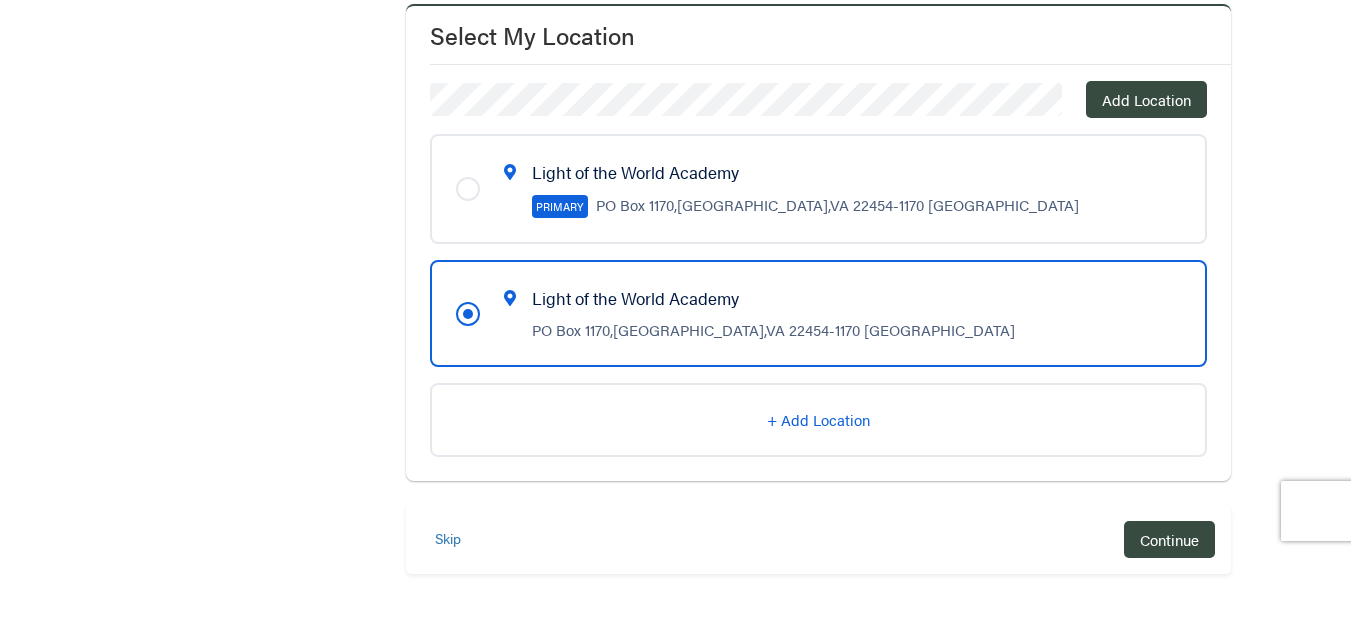 scroll, scrollTop: 709, scrollLeft: 0, axis: vertical 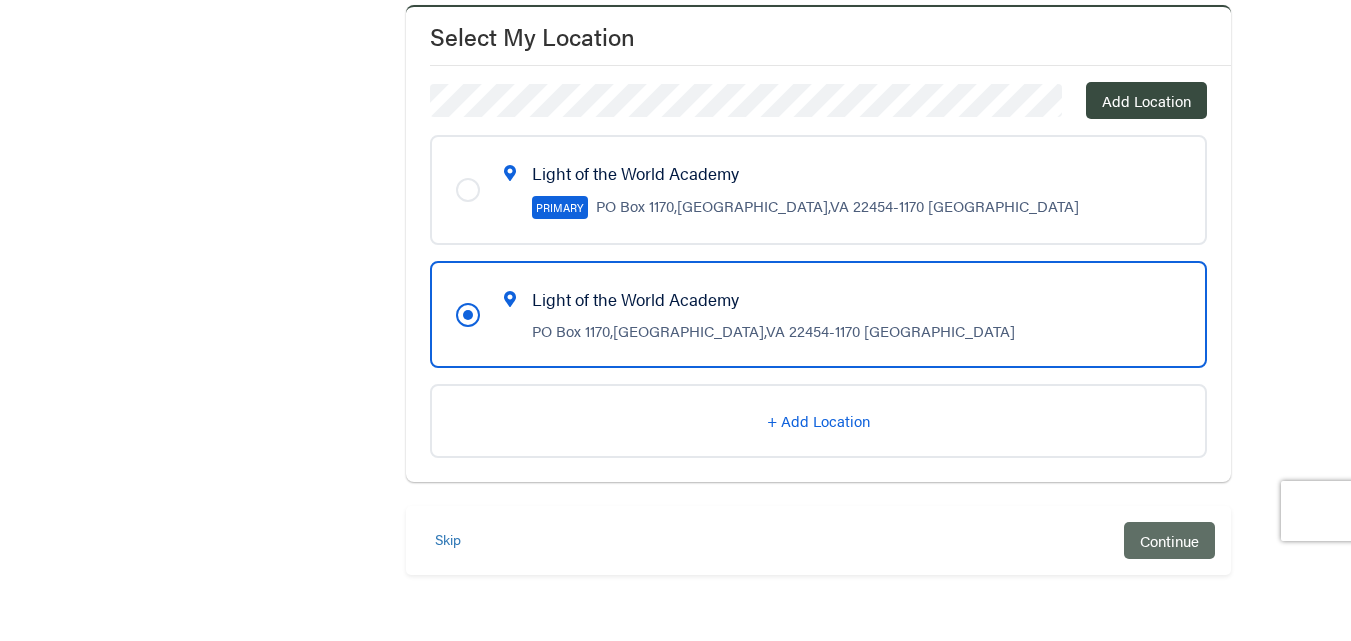 click on "Continue" at bounding box center (1169, 540) 